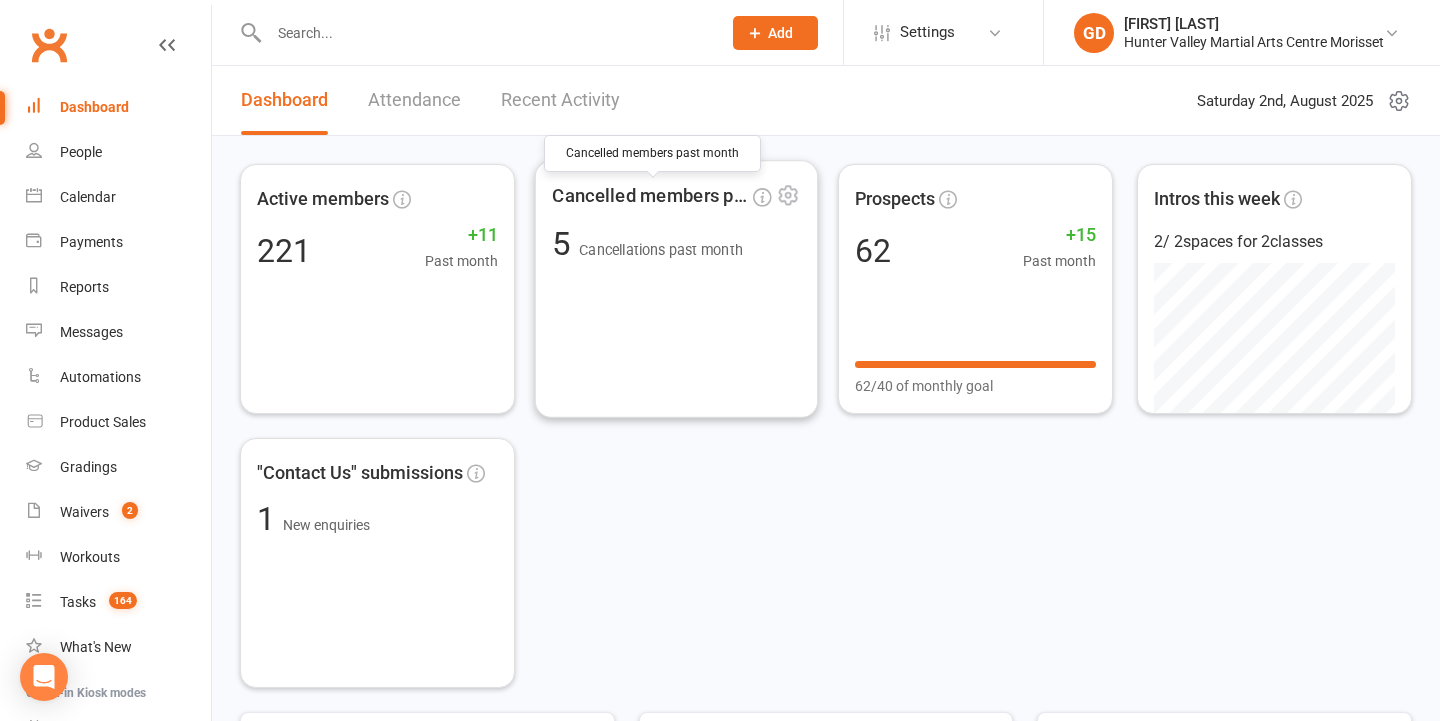 scroll, scrollTop: 0, scrollLeft: 0, axis: both 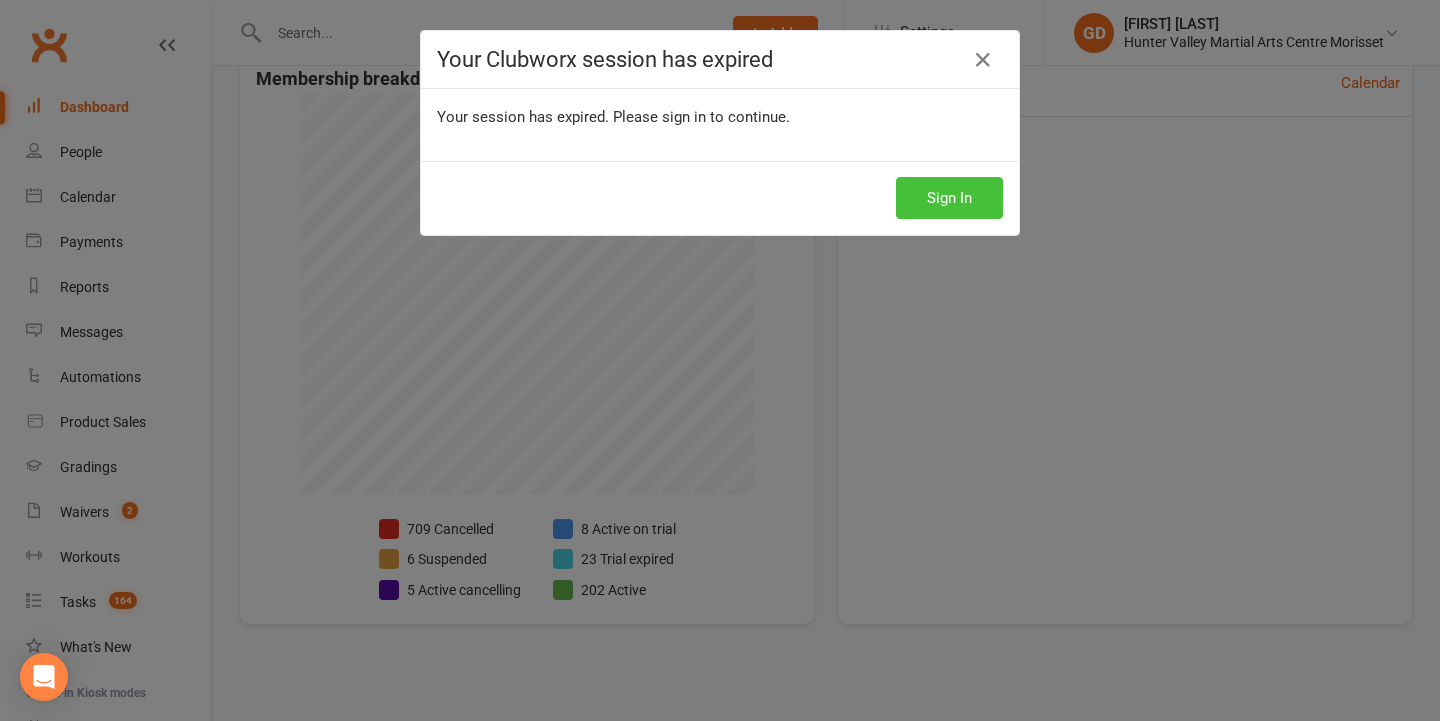 click on "Sign In" at bounding box center [949, 198] 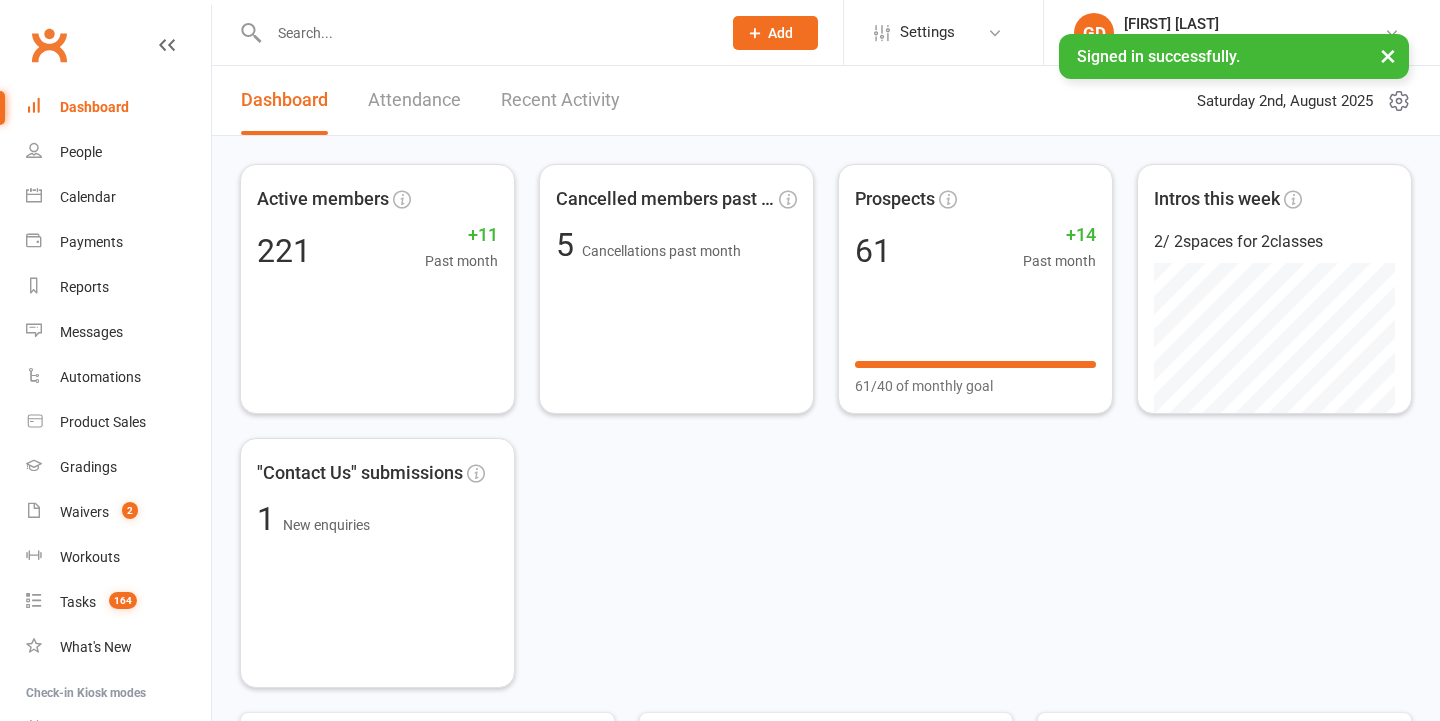 scroll, scrollTop: 0, scrollLeft: 0, axis: both 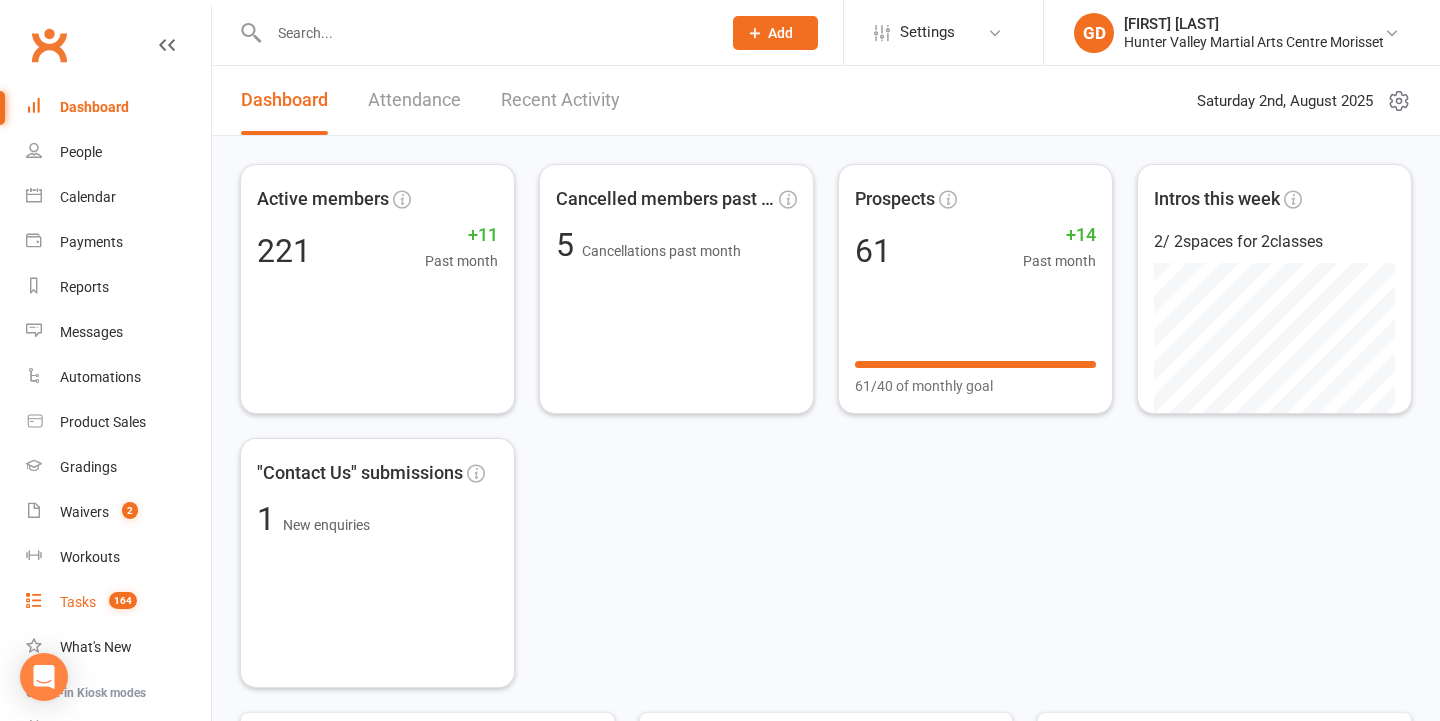 click on "Tasks   164" at bounding box center (118, 602) 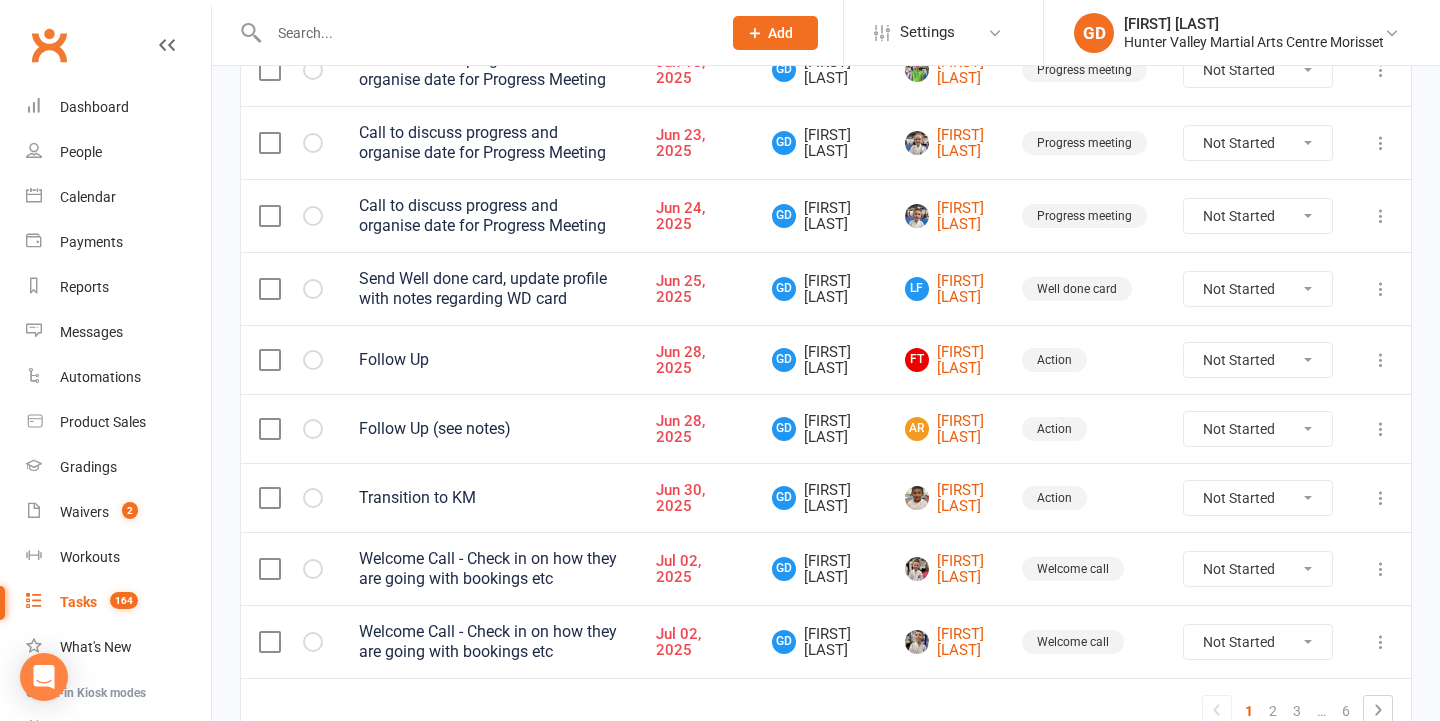 scroll, scrollTop: 1537, scrollLeft: 0, axis: vertical 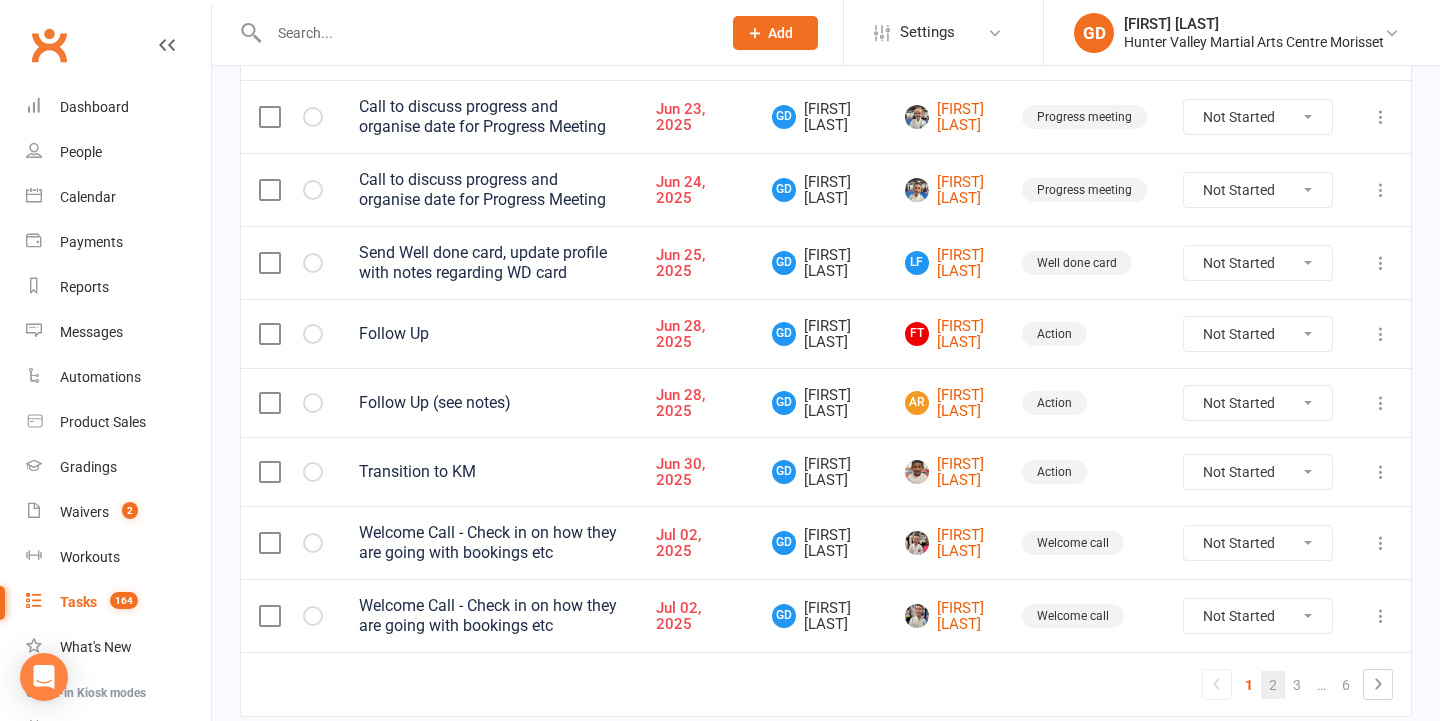 click on "2" at bounding box center [1273, 685] 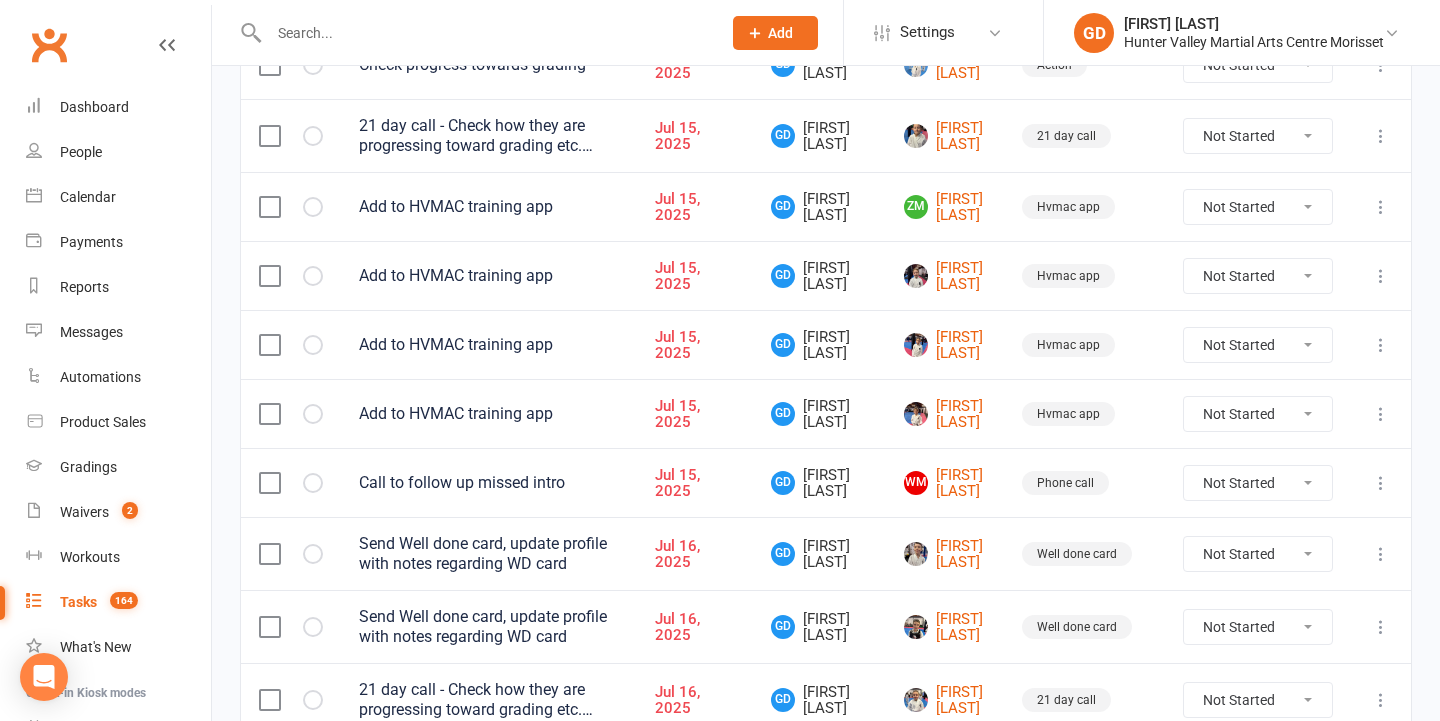 scroll, scrollTop: 966, scrollLeft: 0, axis: vertical 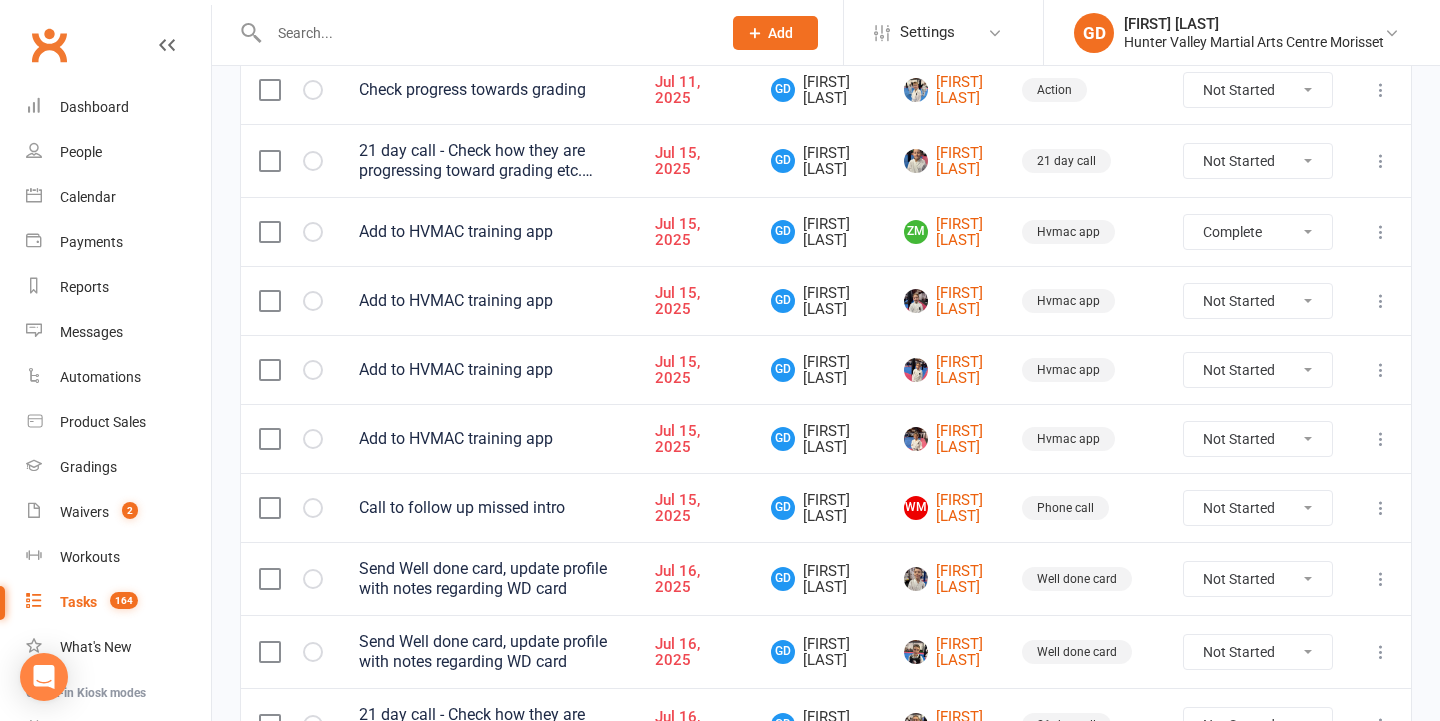 select on "unstarted" 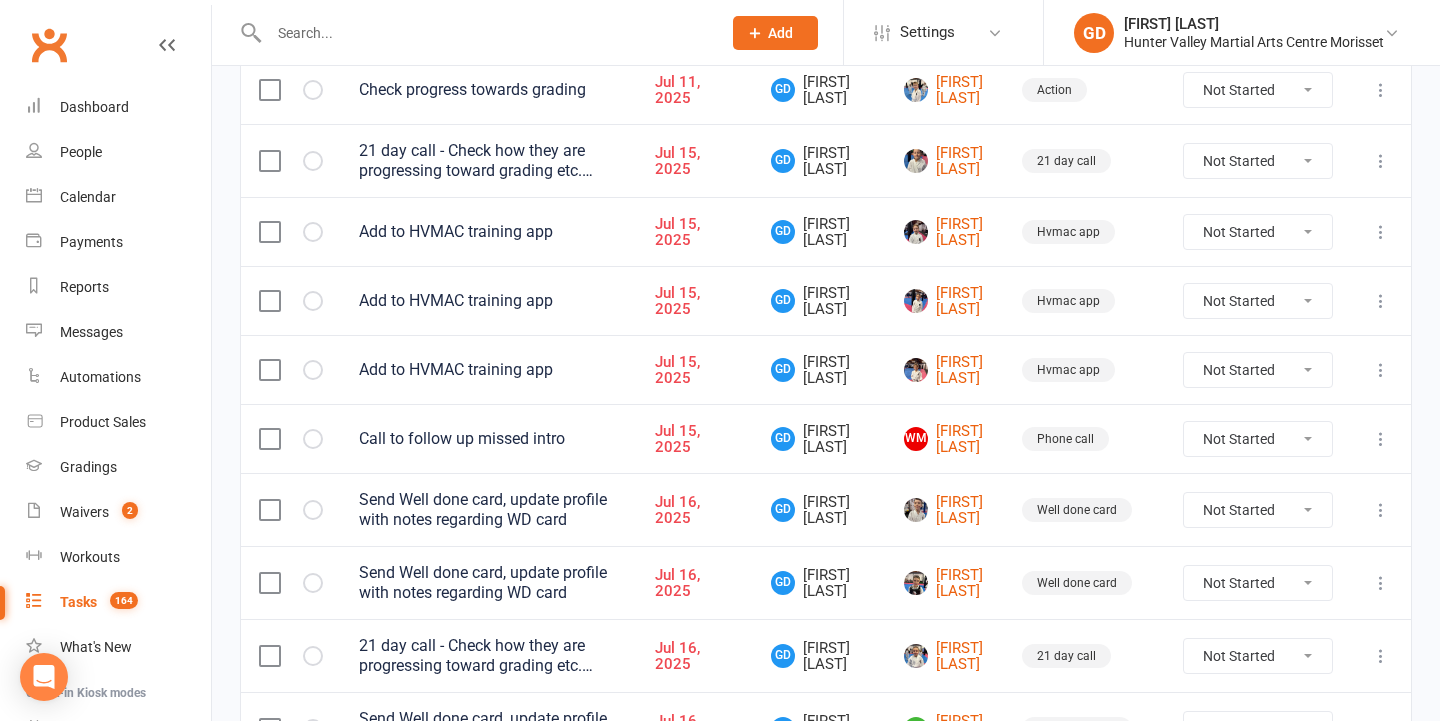 scroll, scrollTop: 993, scrollLeft: 0, axis: vertical 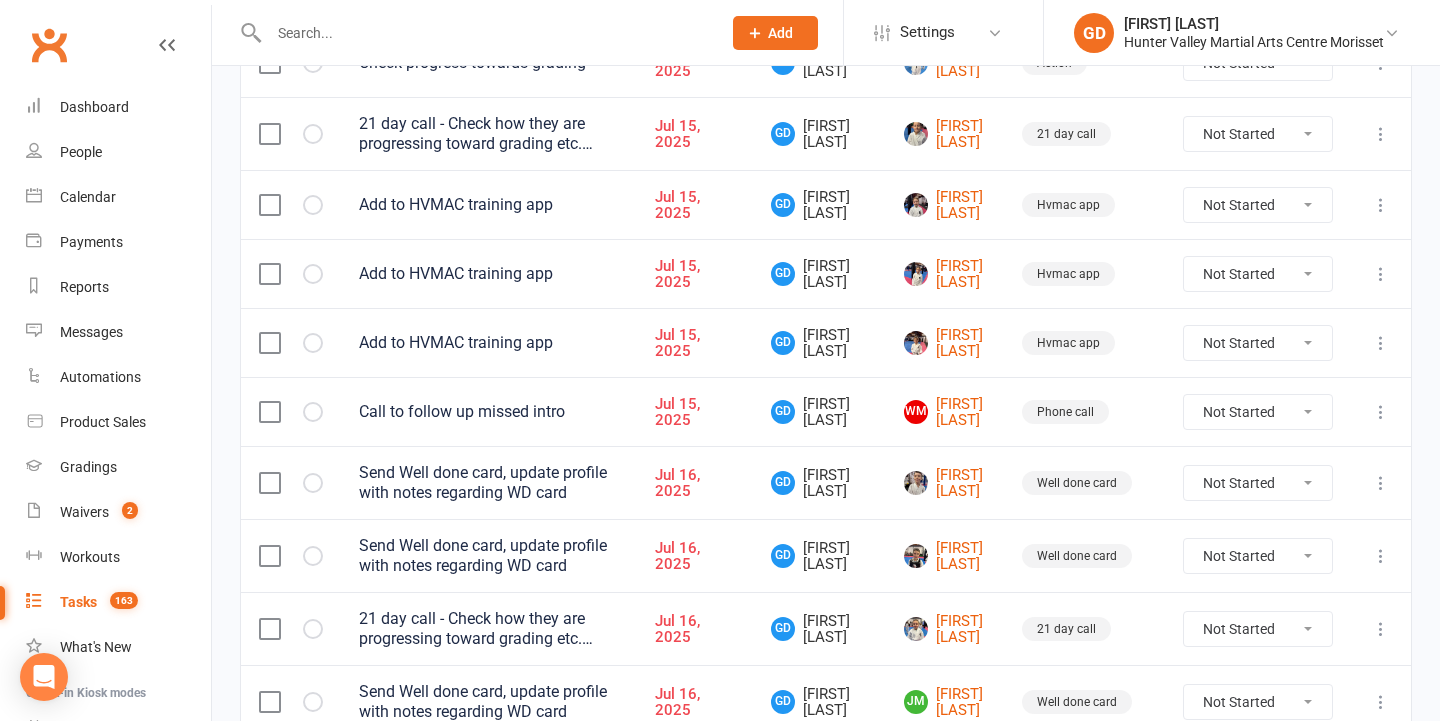 click on "Not Started In Progress Waiting Complete" at bounding box center [1258, 204] 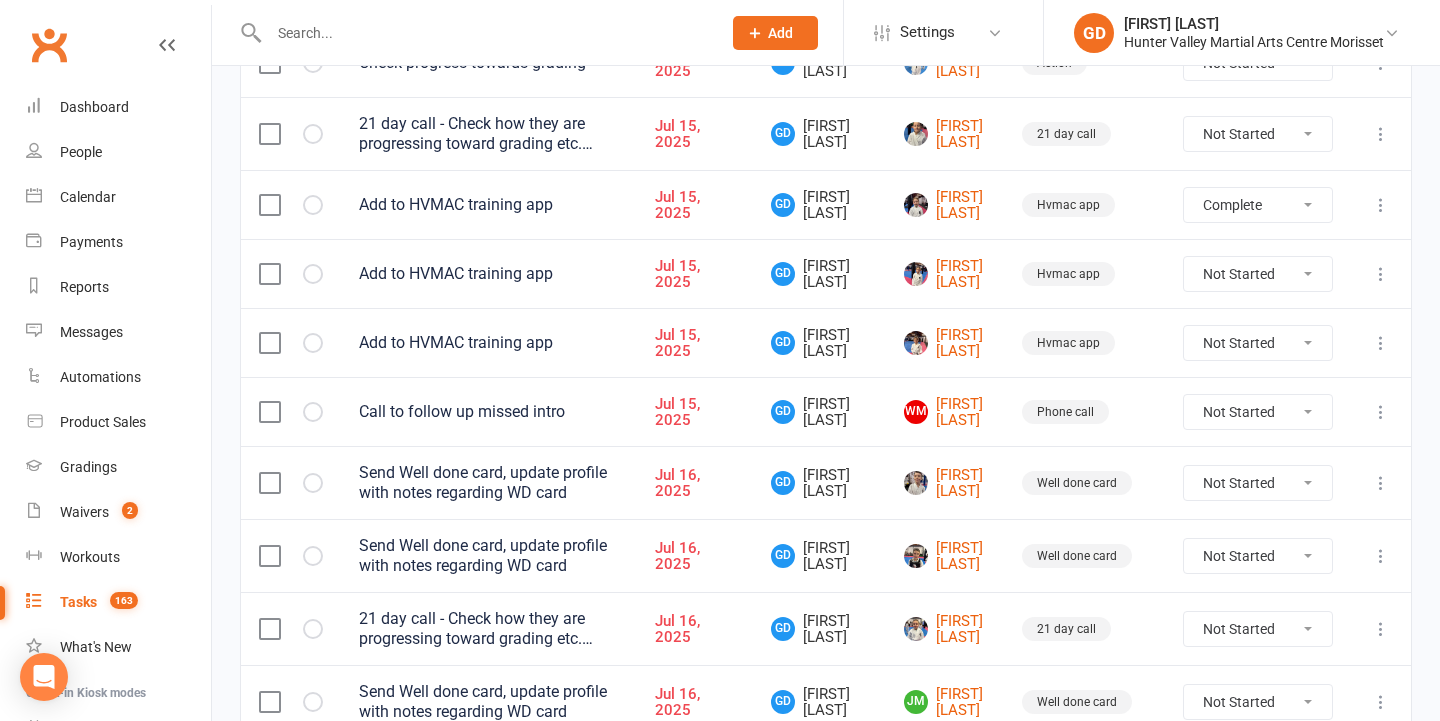 select on "unstarted" 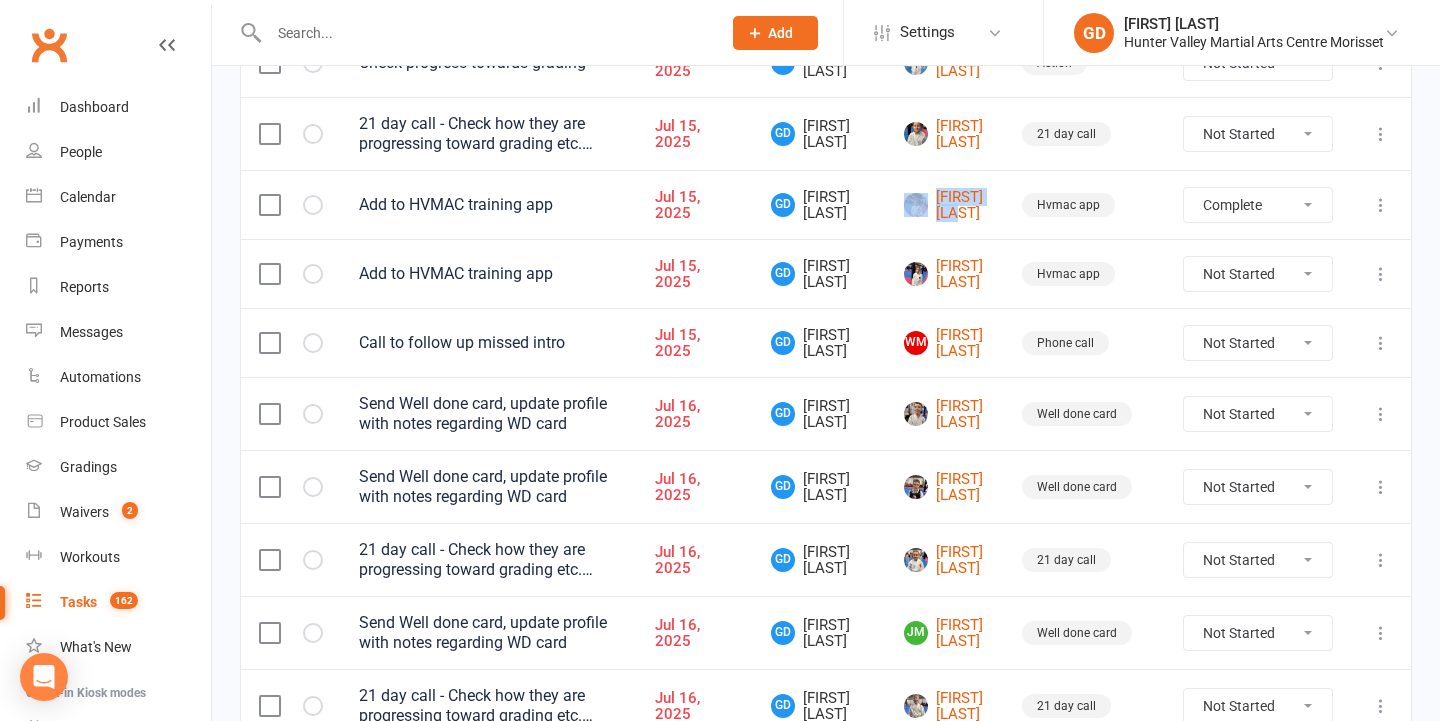 select on "unstarted" 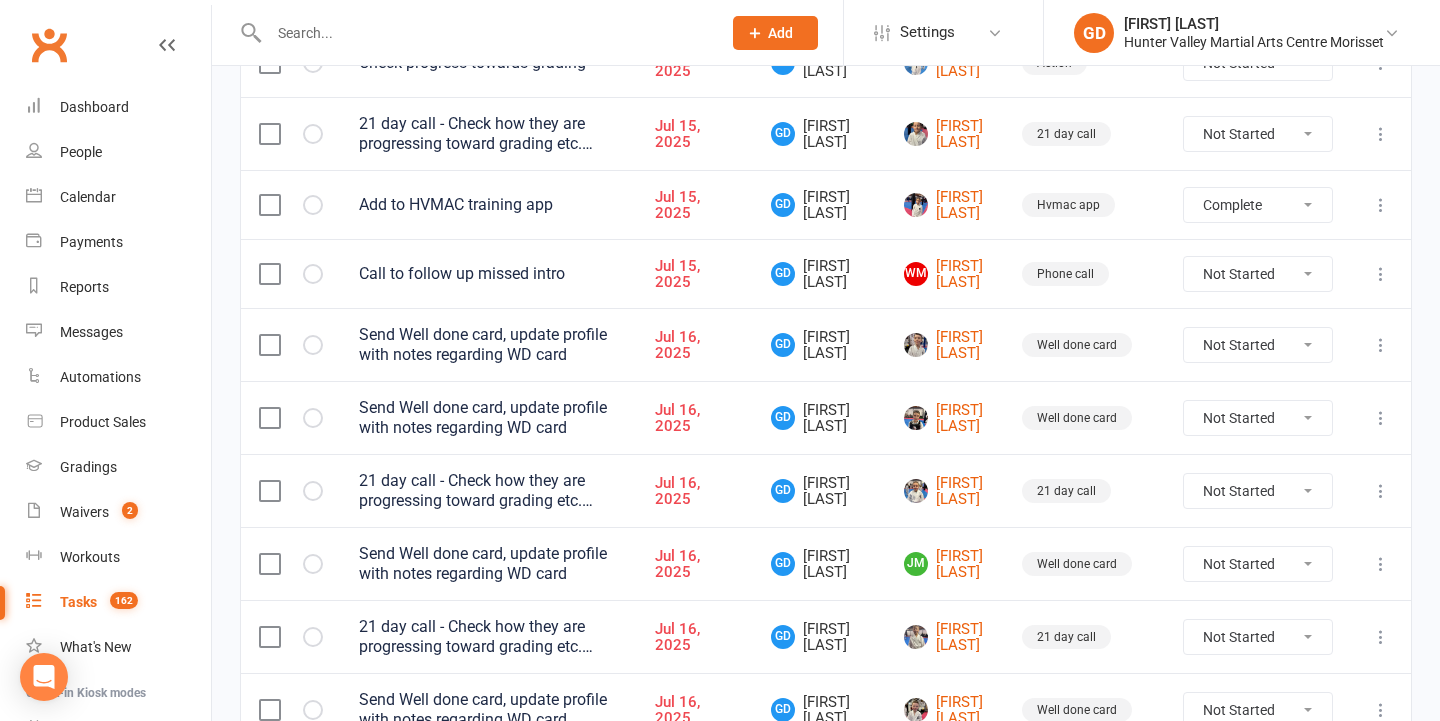 select on "unstarted" 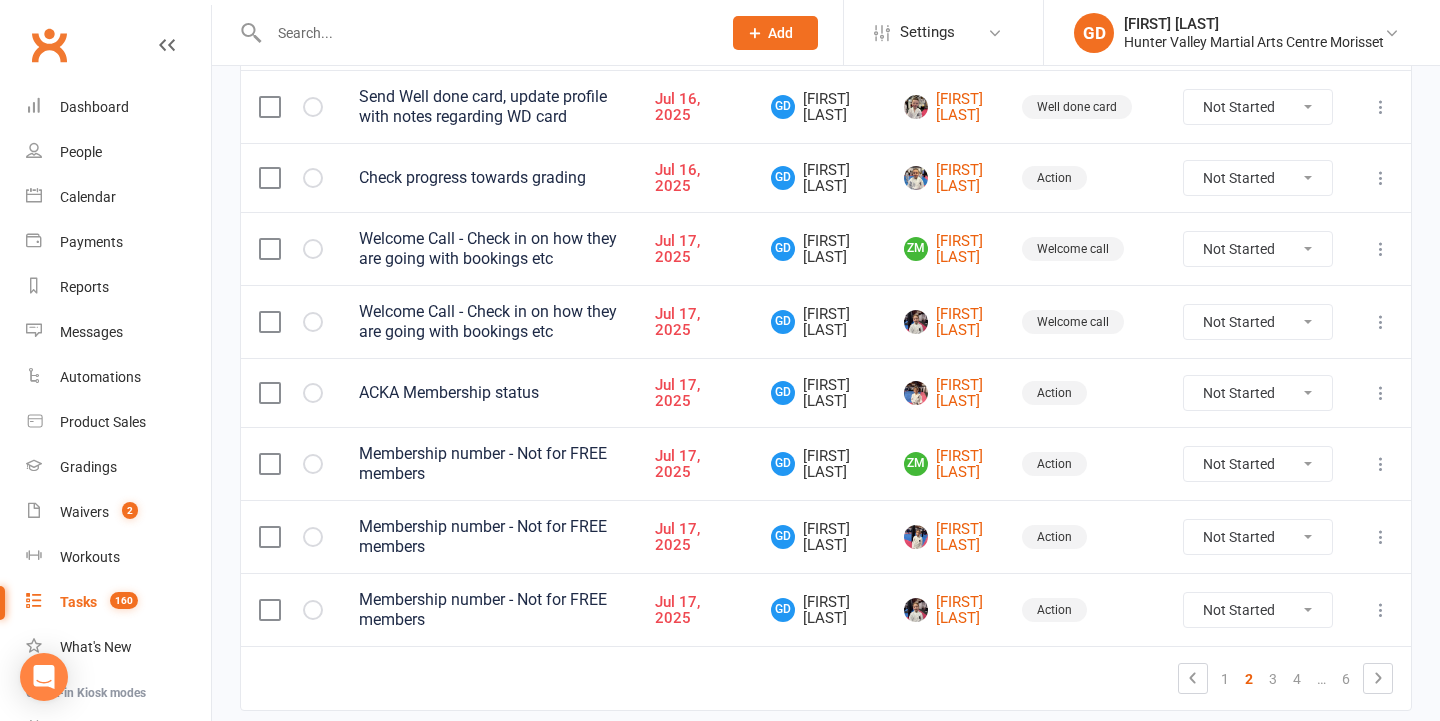 scroll, scrollTop: 1532, scrollLeft: 0, axis: vertical 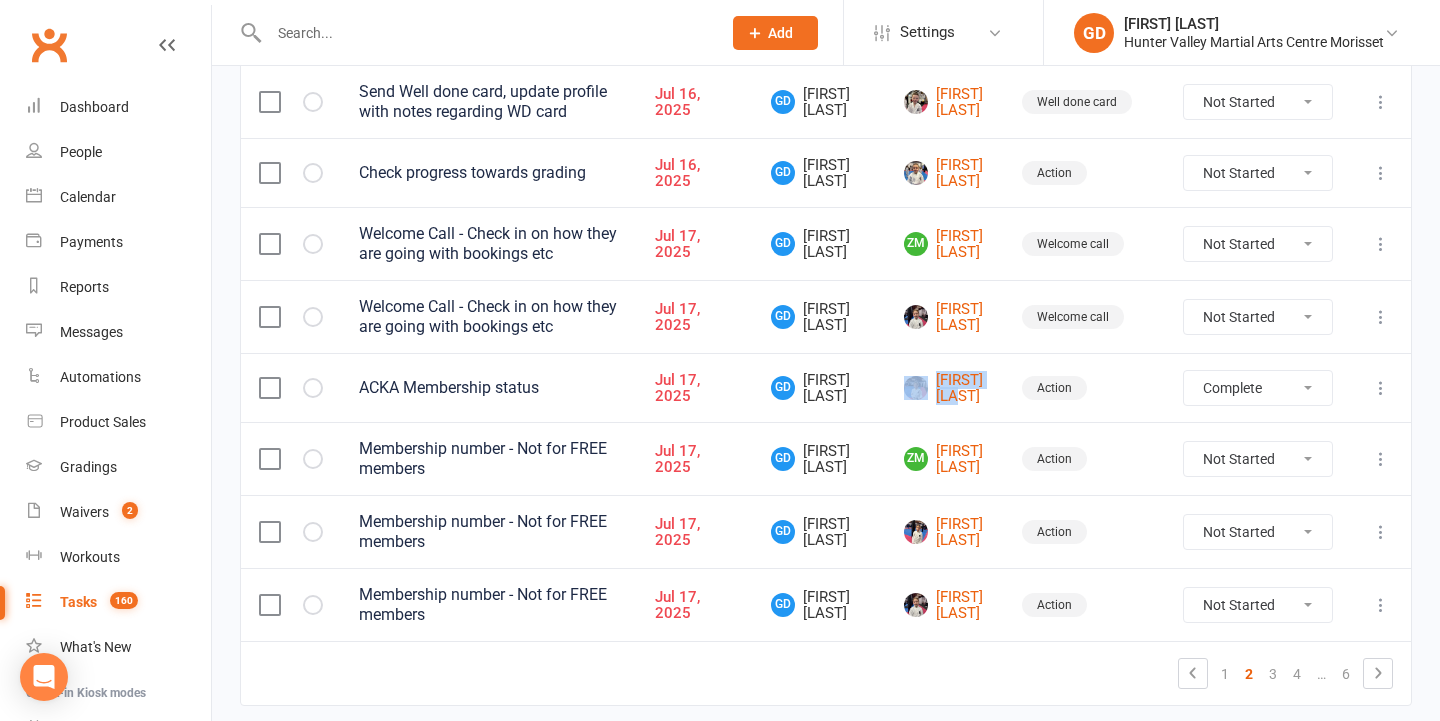 select on "unstarted" 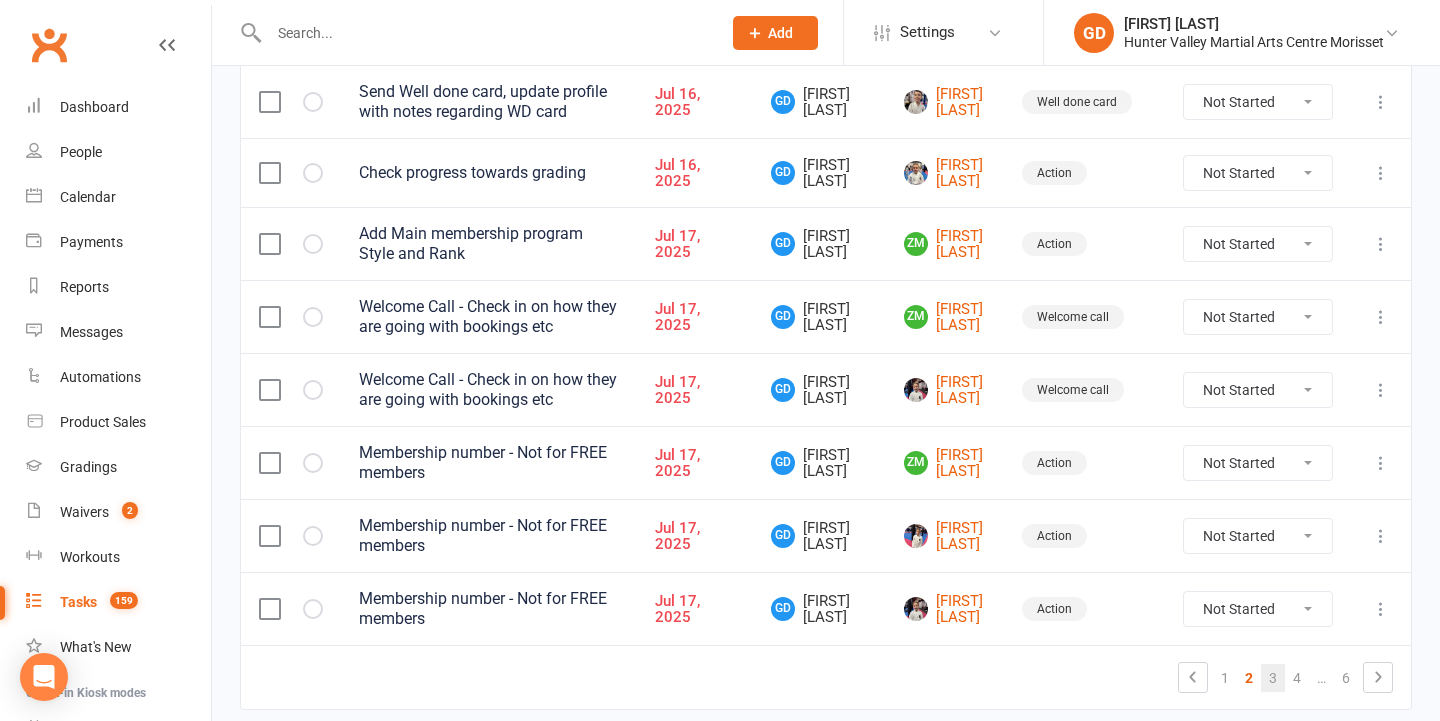 click on "3" at bounding box center (1273, 678) 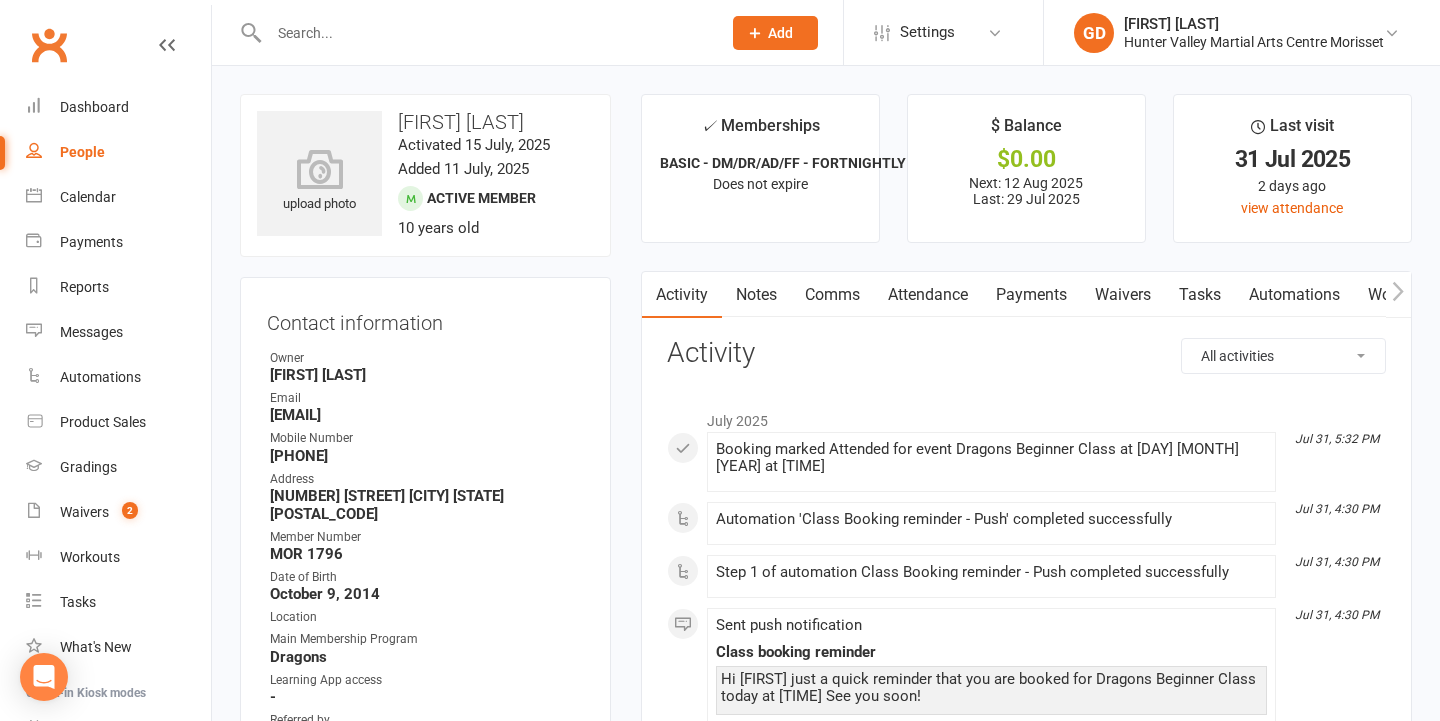 scroll, scrollTop: 0, scrollLeft: 0, axis: both 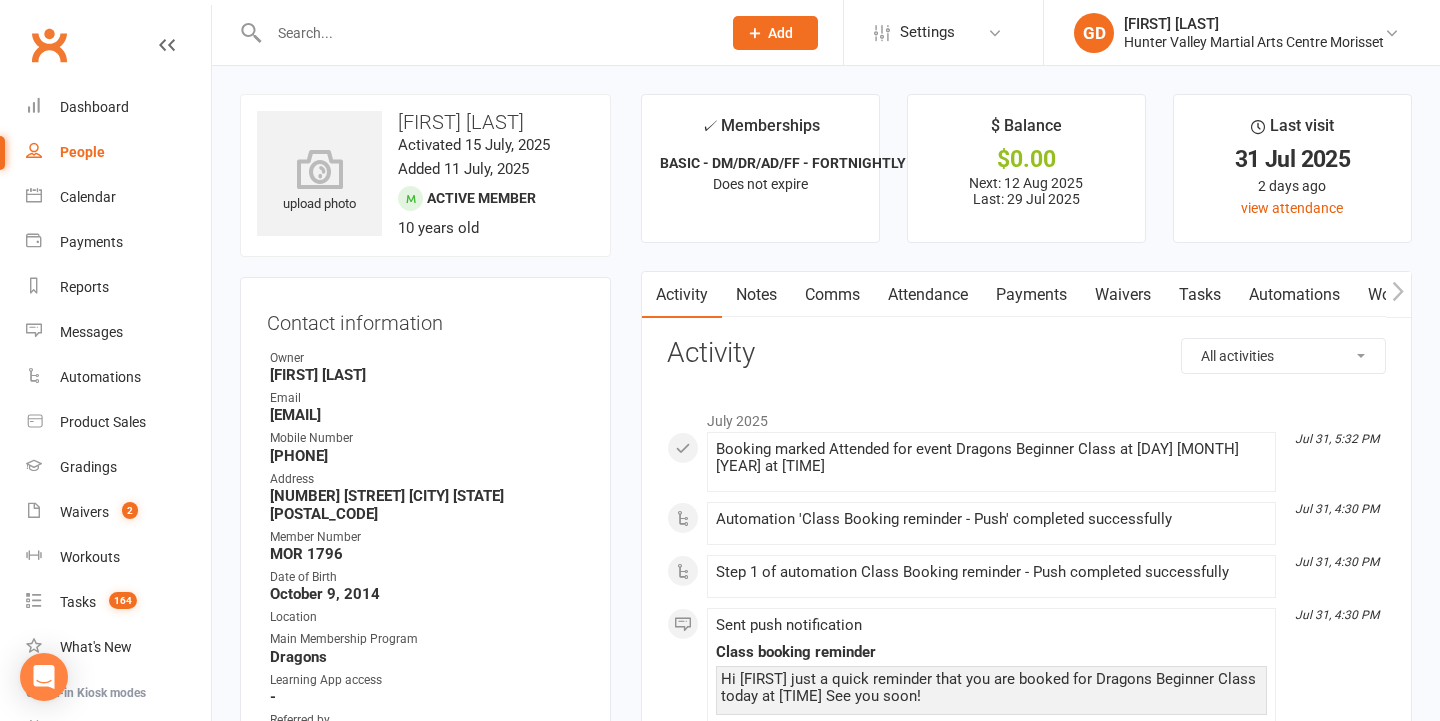 click on "[FIRST] [LAST] [FIRST] [LAST] Hunter Valley Martial Arts Centre Morisset My profile Help Terms & conditions  Privacy policy  Sign out" at bounding box center [1241, 32] 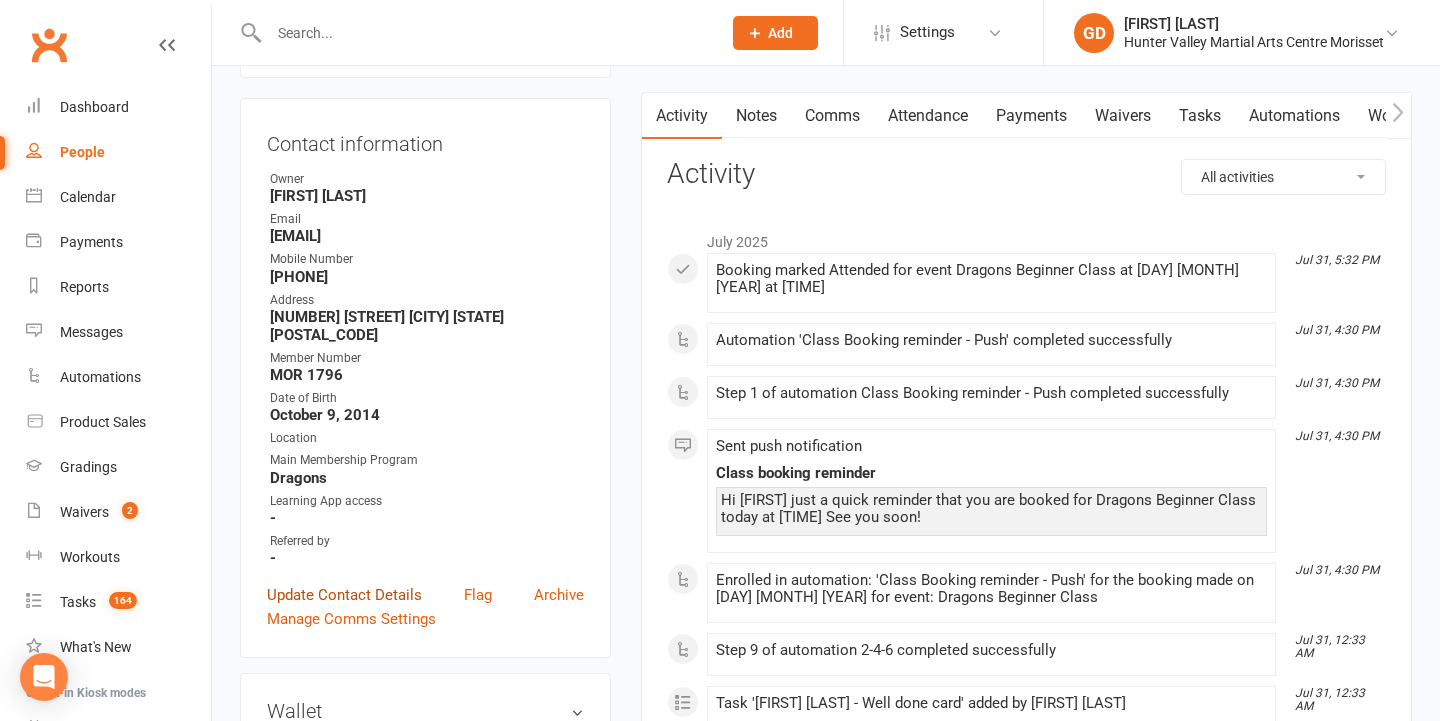 click on "Update Contact Details" at bounding box center [344, 595] 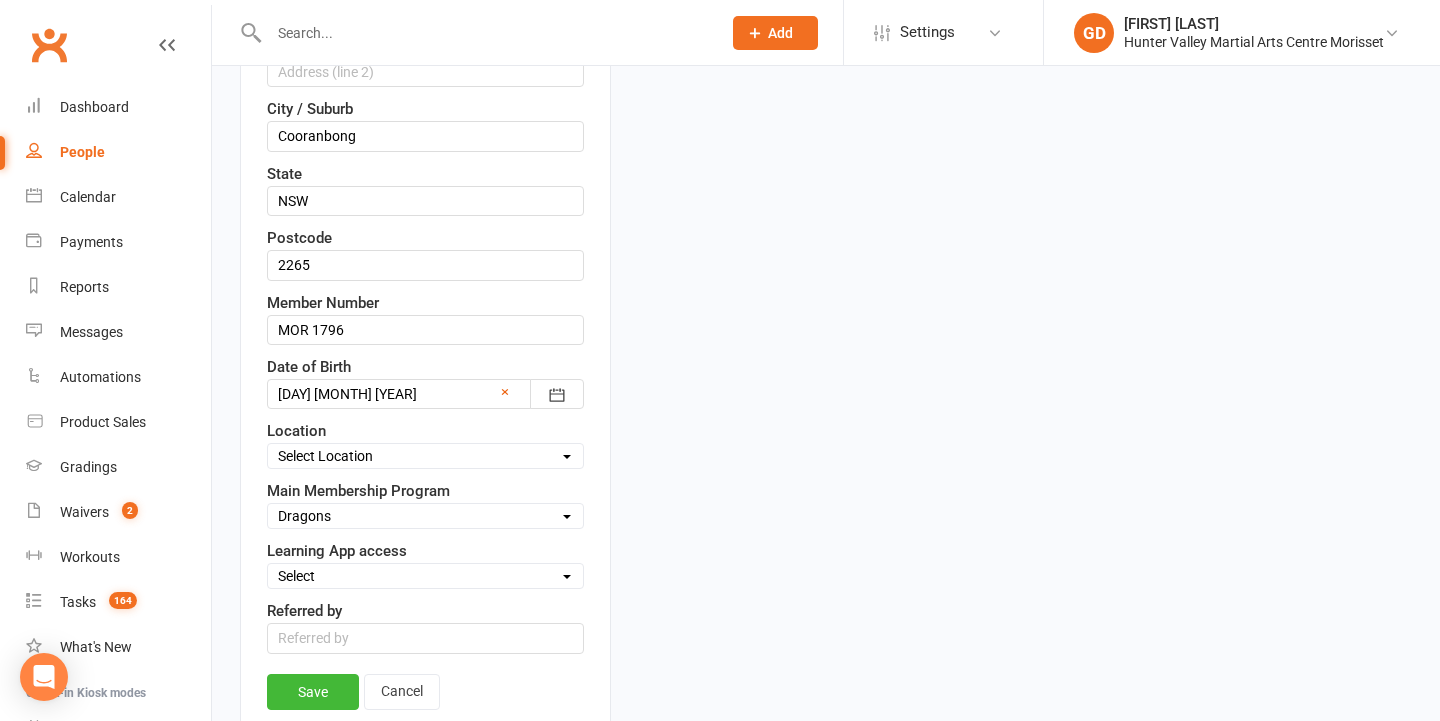 scroll, scrollTop: 624, scrollLeft: 0, axis: vertical 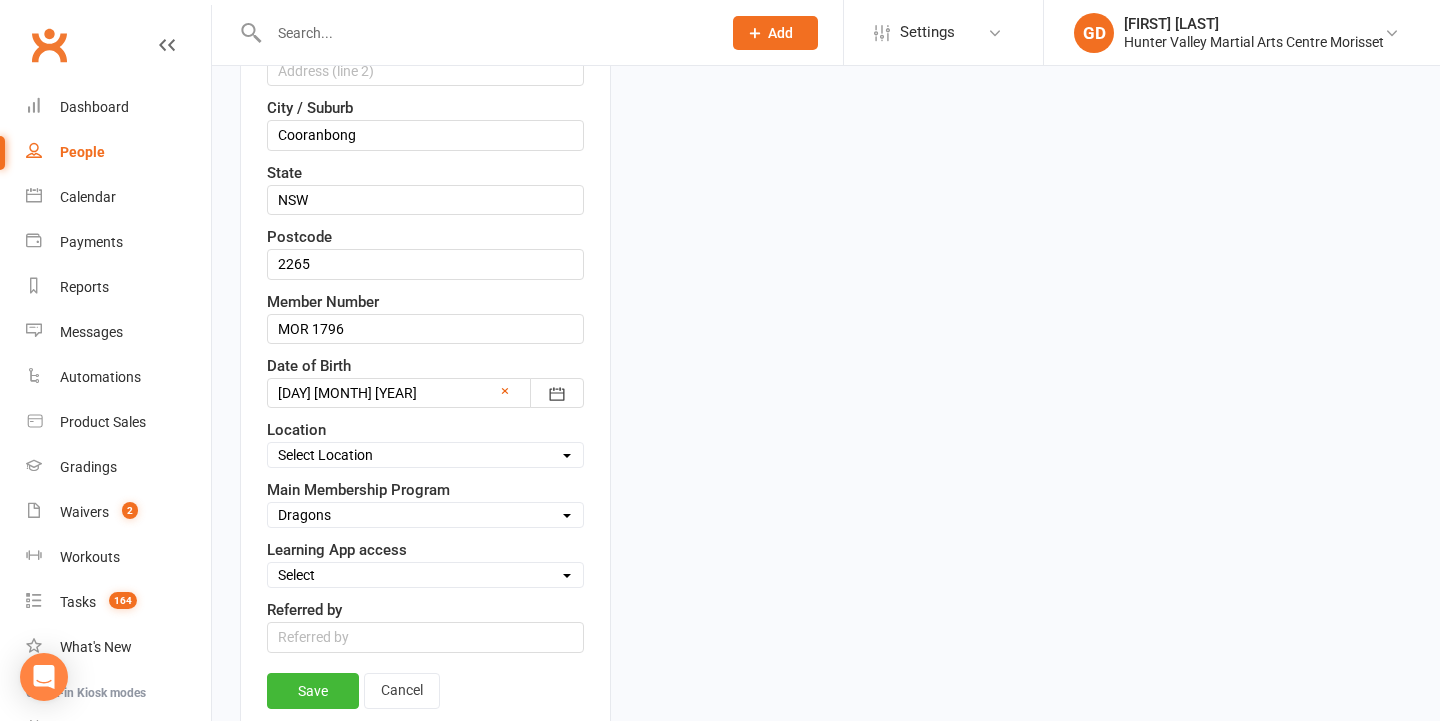 select on "Active" 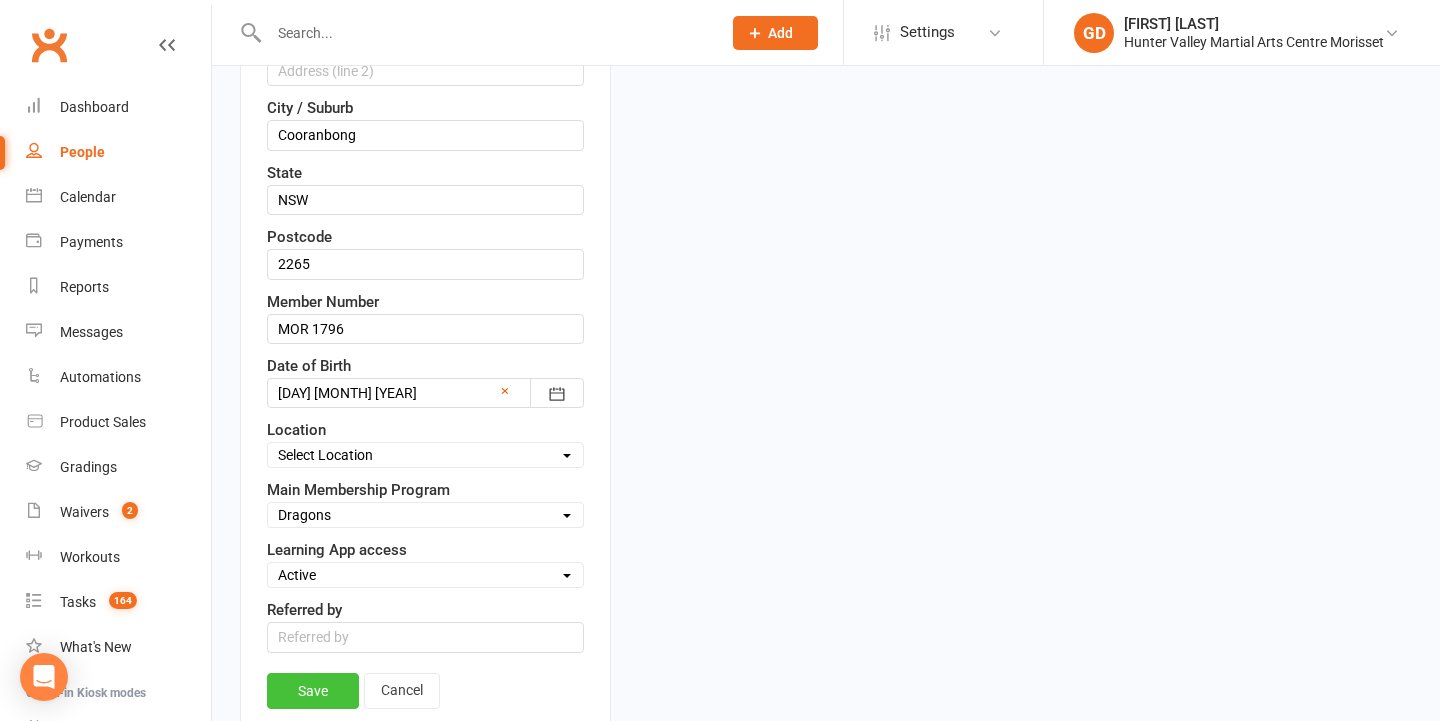 click on "Save" at bounding box center [313, 691] 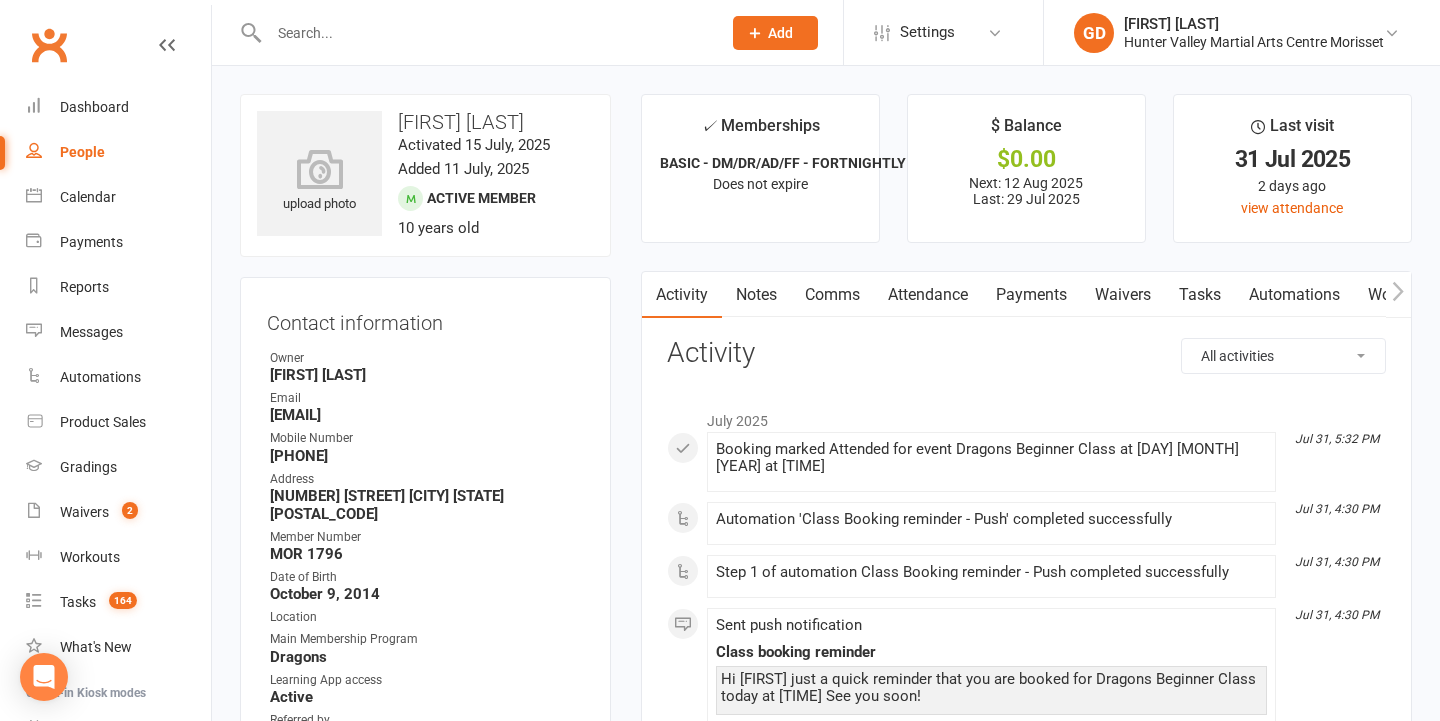 scroll, scrollTop: 0, scrollLeft: 0, axis: both 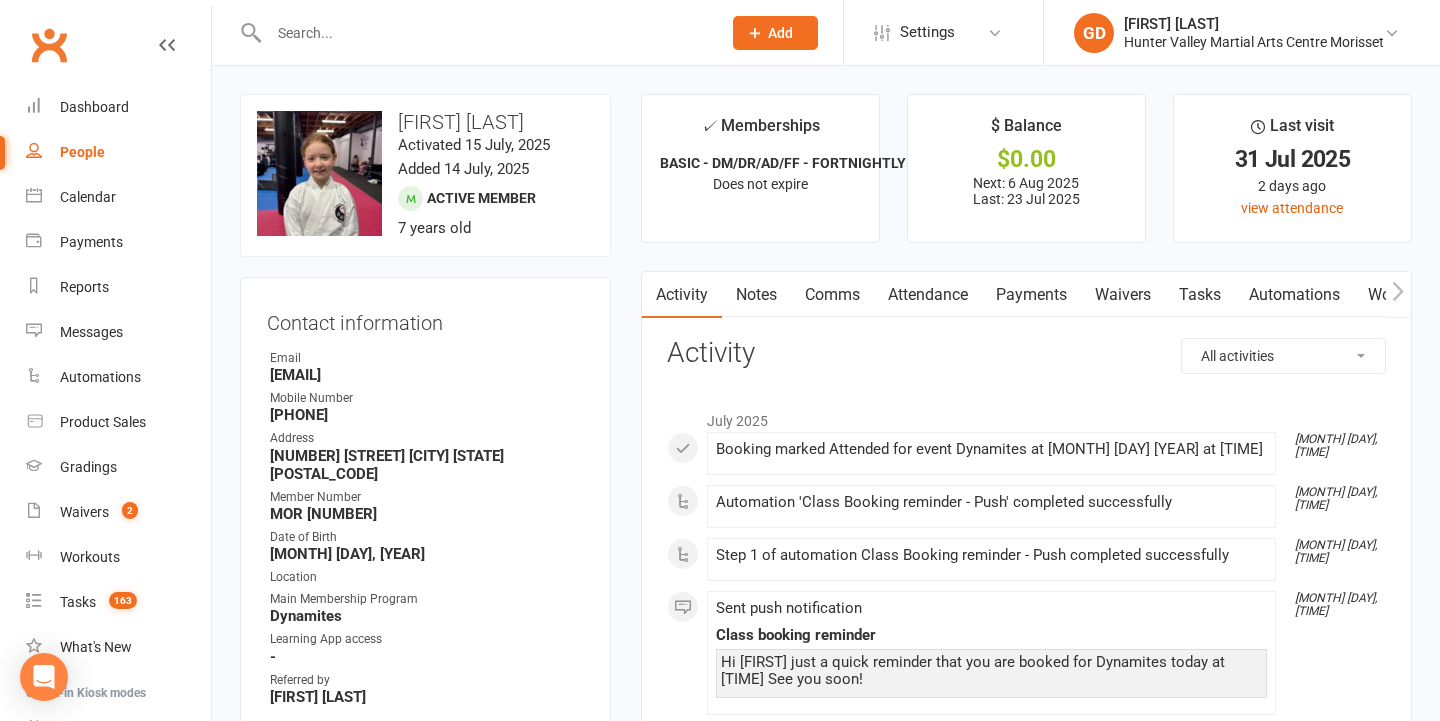 drag, startPoint x: 266, startPoint y: 374, endPoint x: 475, endPoint y: 373, distance: 209.0024 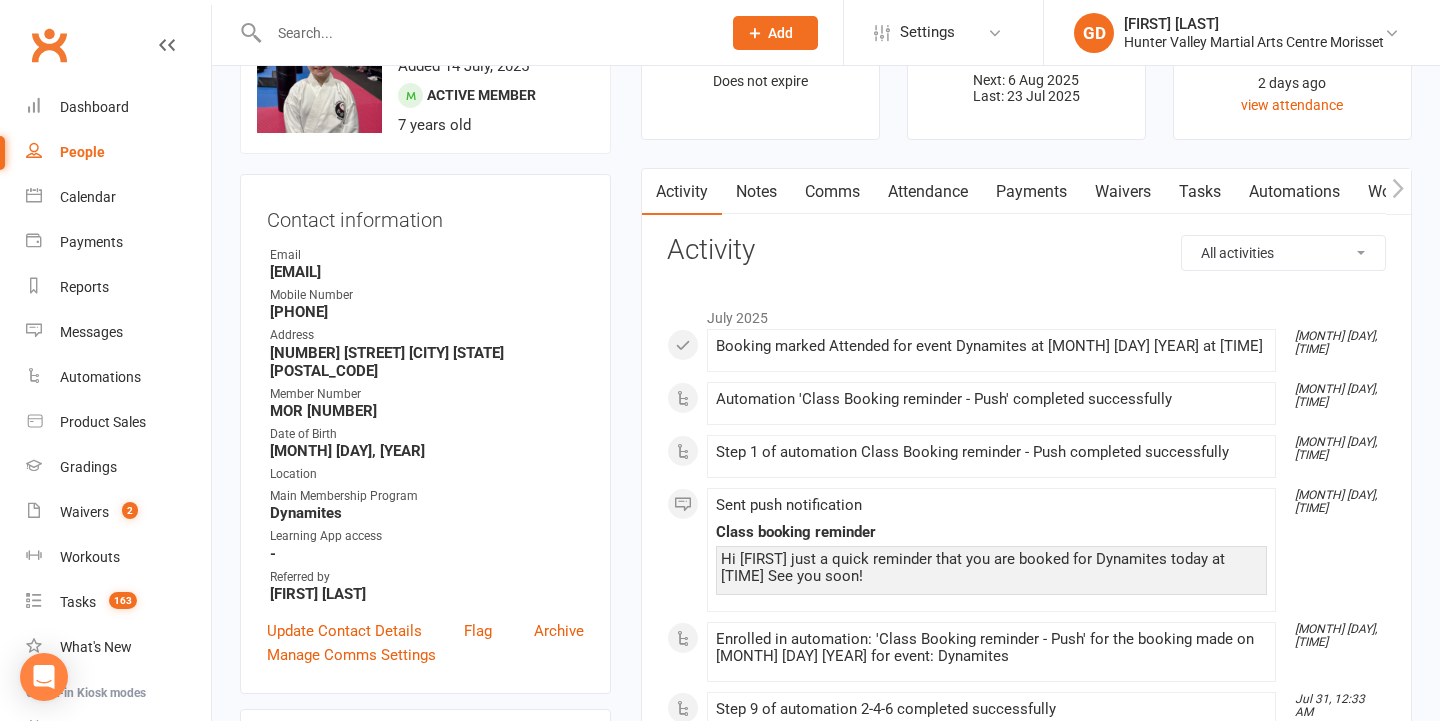 click on "Mobile Number" at bounding box center [427, 295] 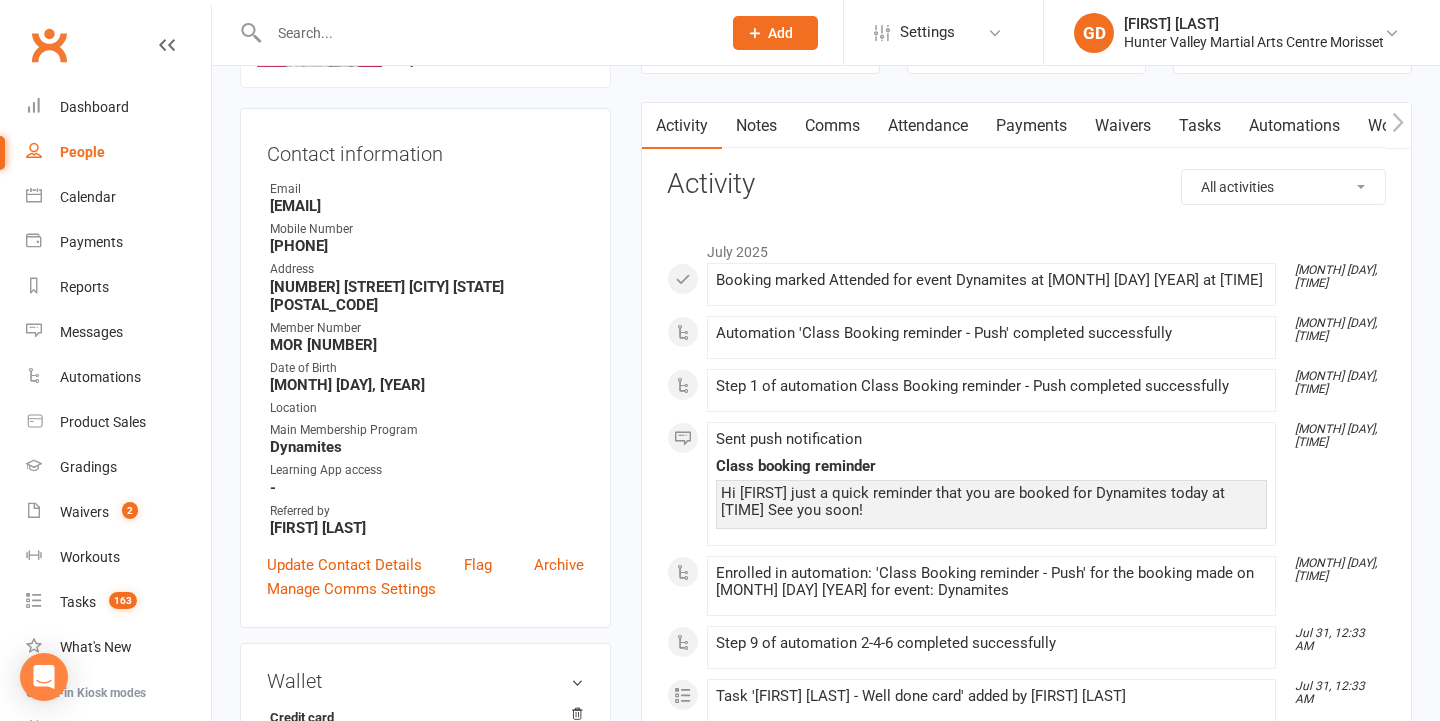 scroll, scrollTop: 173, scrollLeft: 0, axis: vertical 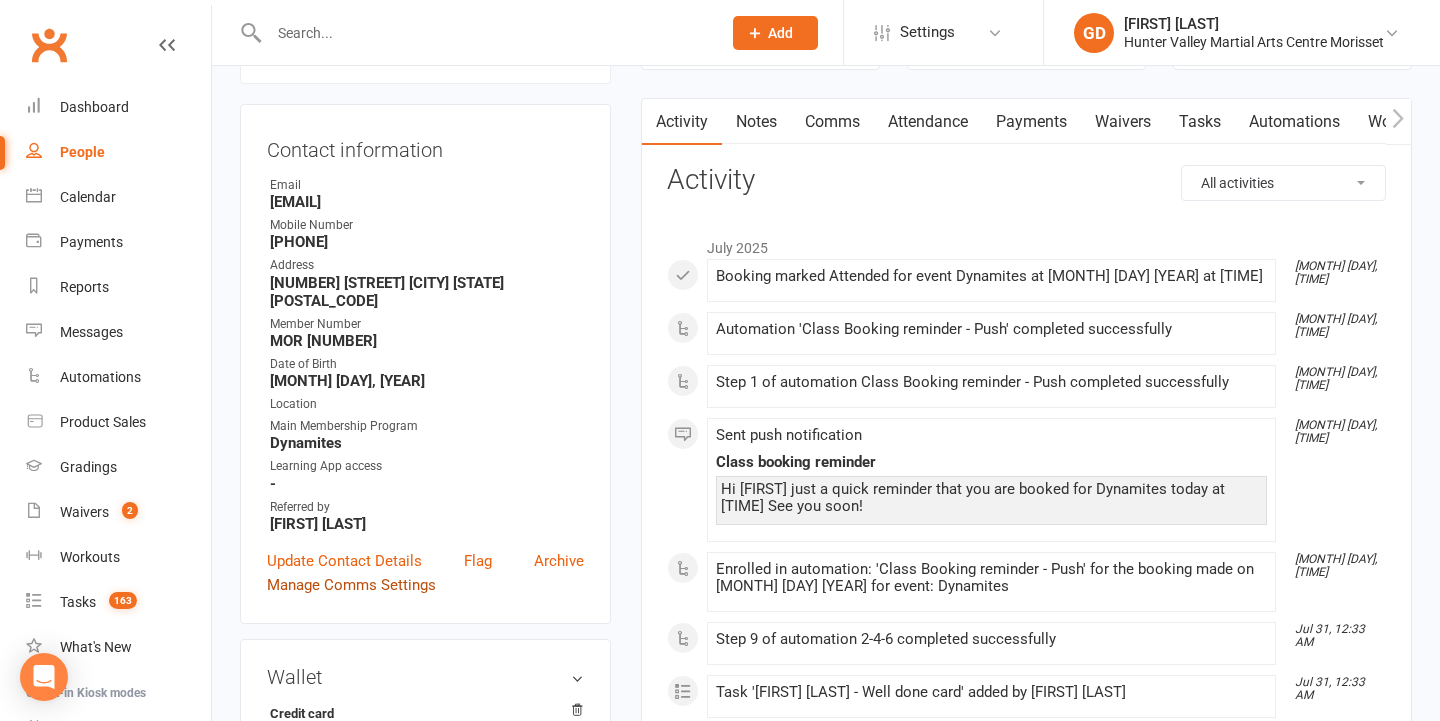 click on "Manage Comms Settings" at bounding box center (351, 585) 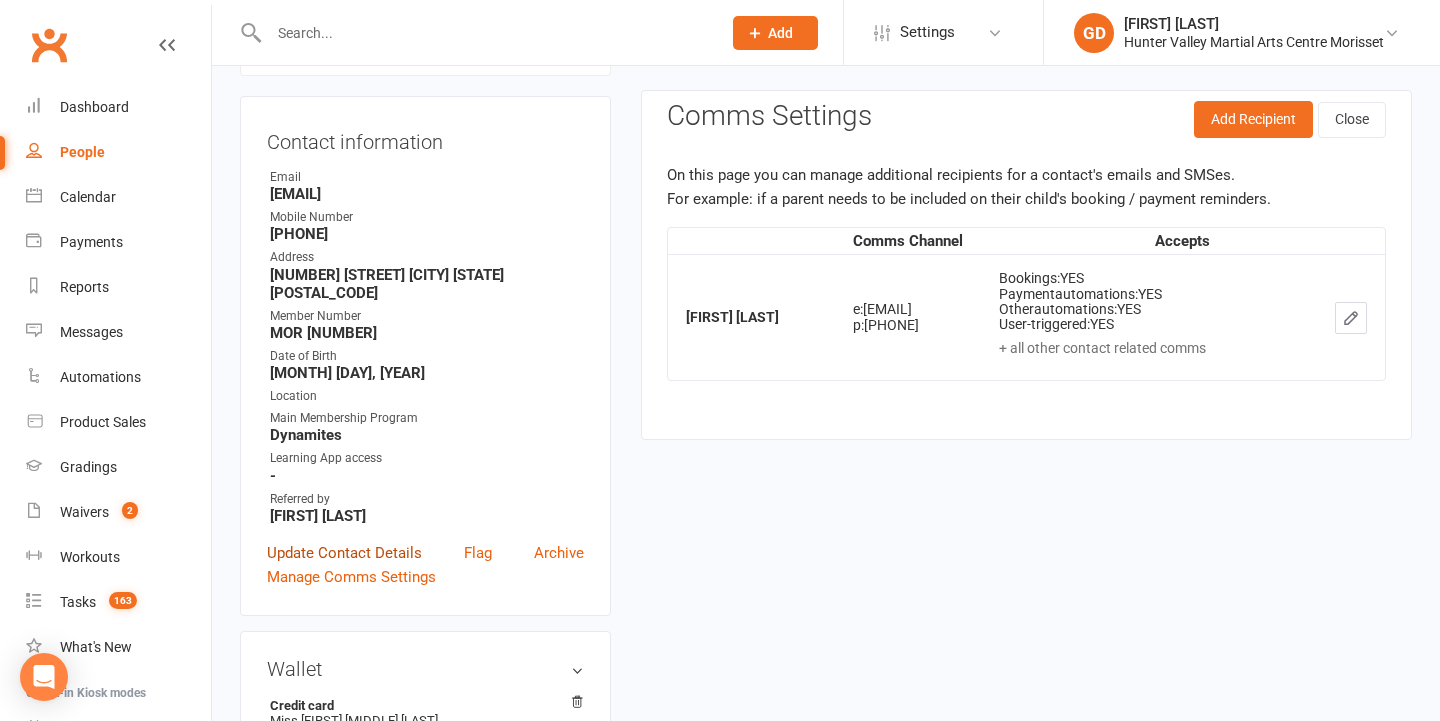 click on "Update Contact Details" at bounding box center (344, 553) 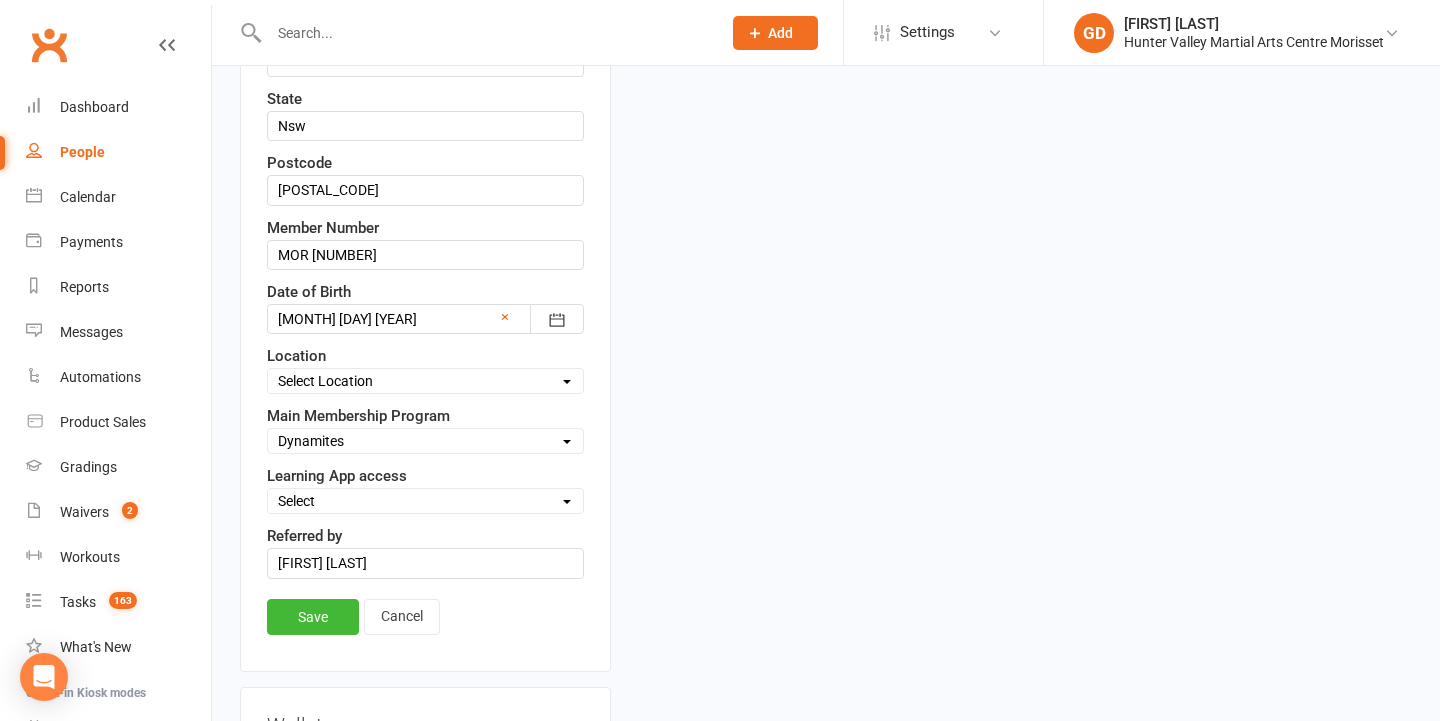 scroll, scrollTop: 700, scrollLeft: 0, axis: vertical 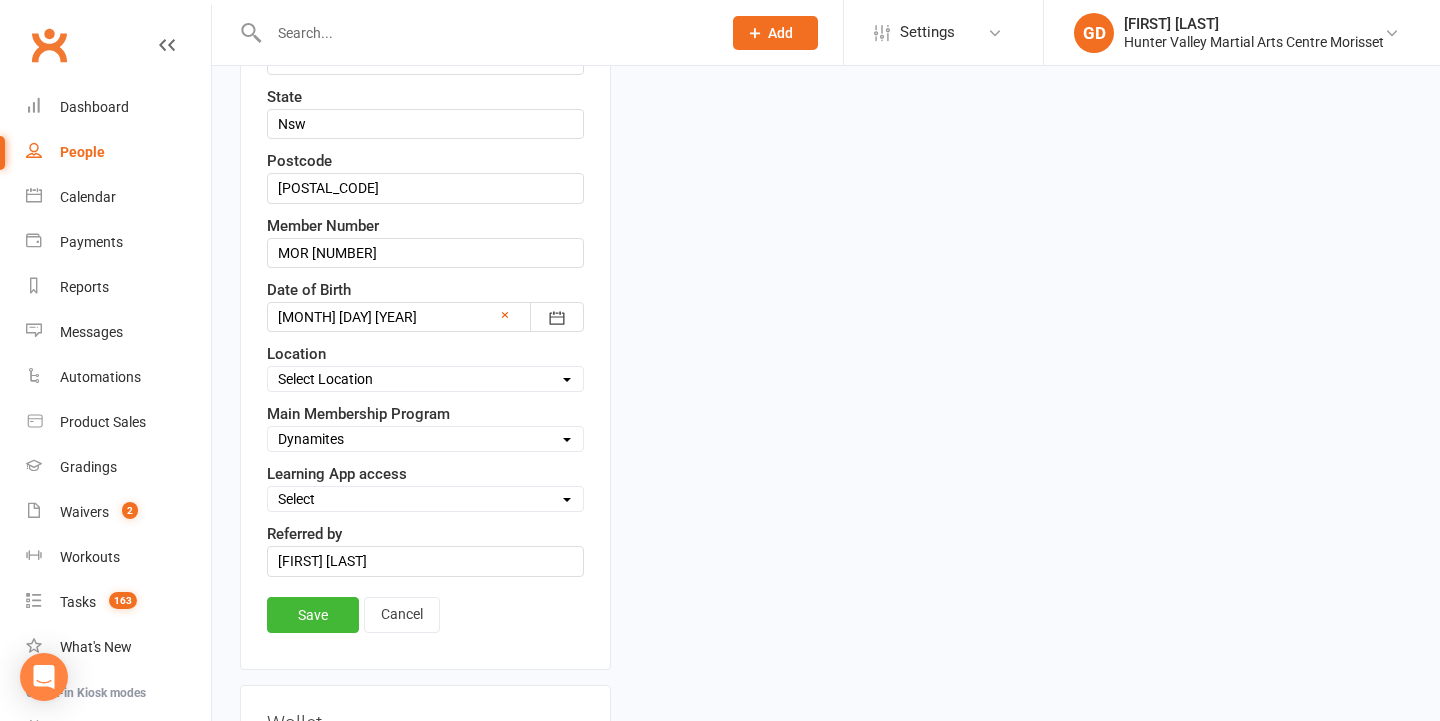 select on "Active" 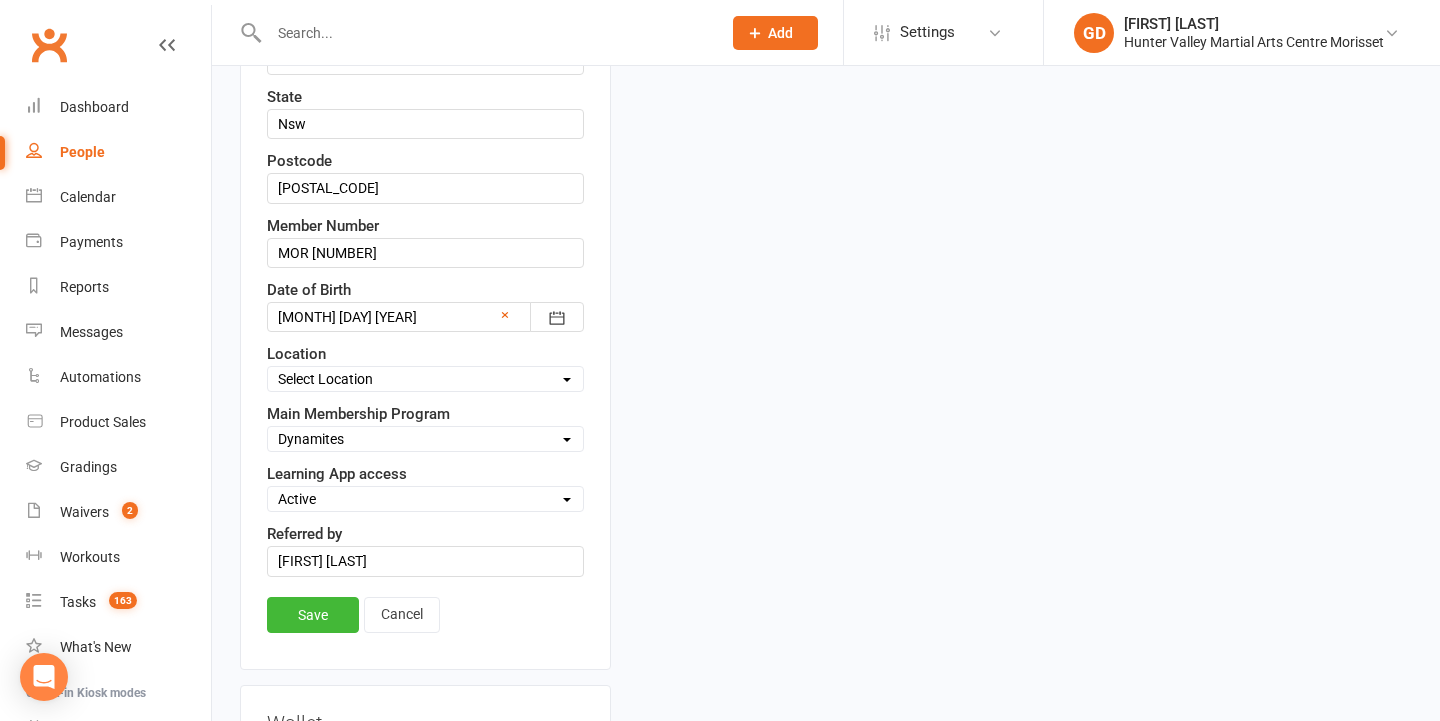 drag, startPoint x: 304, startPoint y: 611, endPoint x: 312, endPoint y: 585, distance: 27.202942 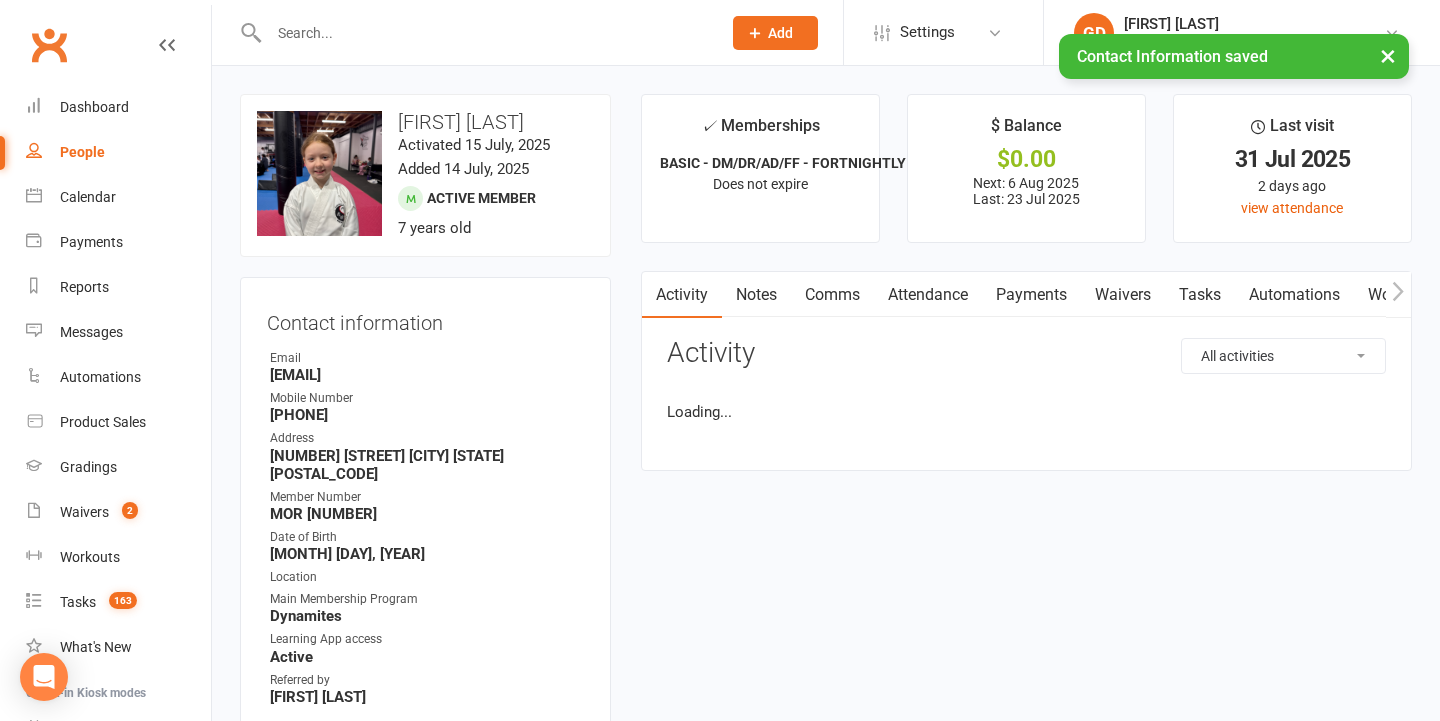 scroll, scrollTop: 0, scrollLeft: 0, axis: both 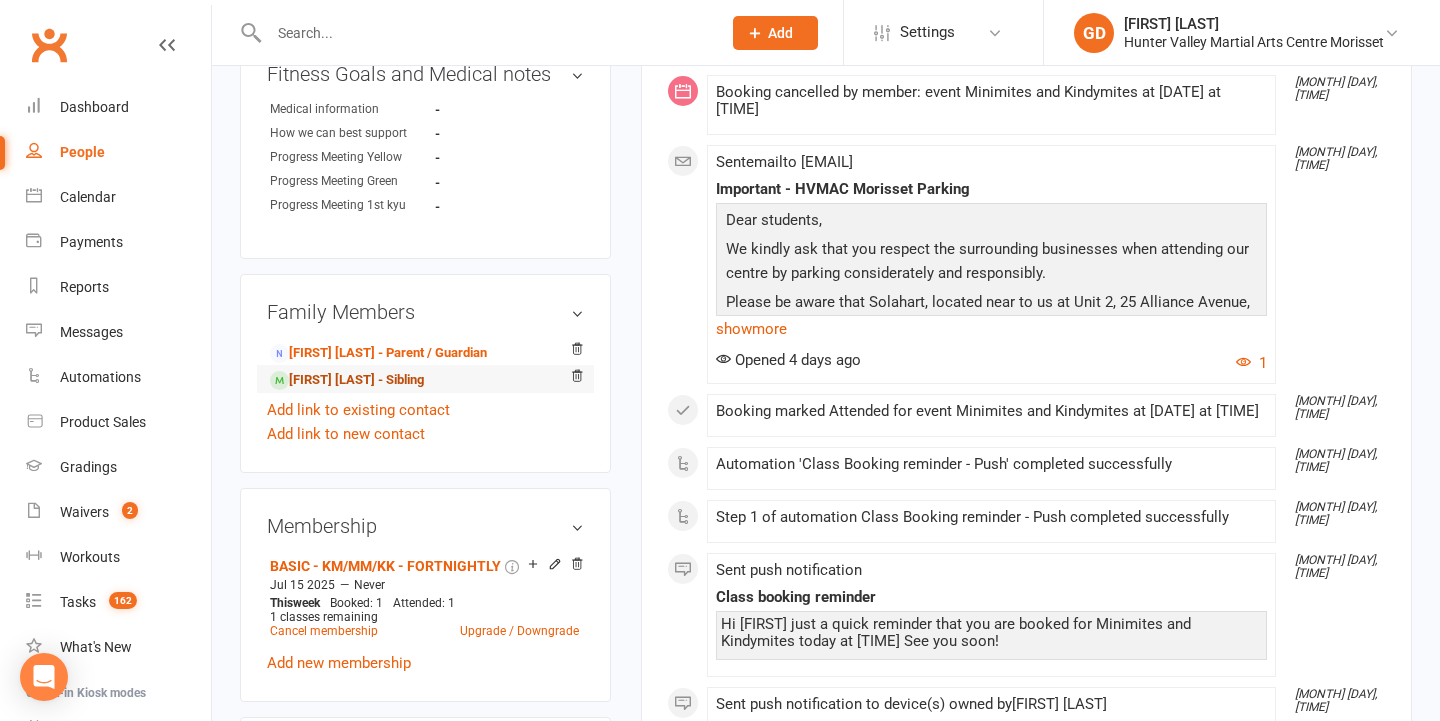 click on "[FIRST] [LAST] - Sibling" at bounding box center (347, 380) 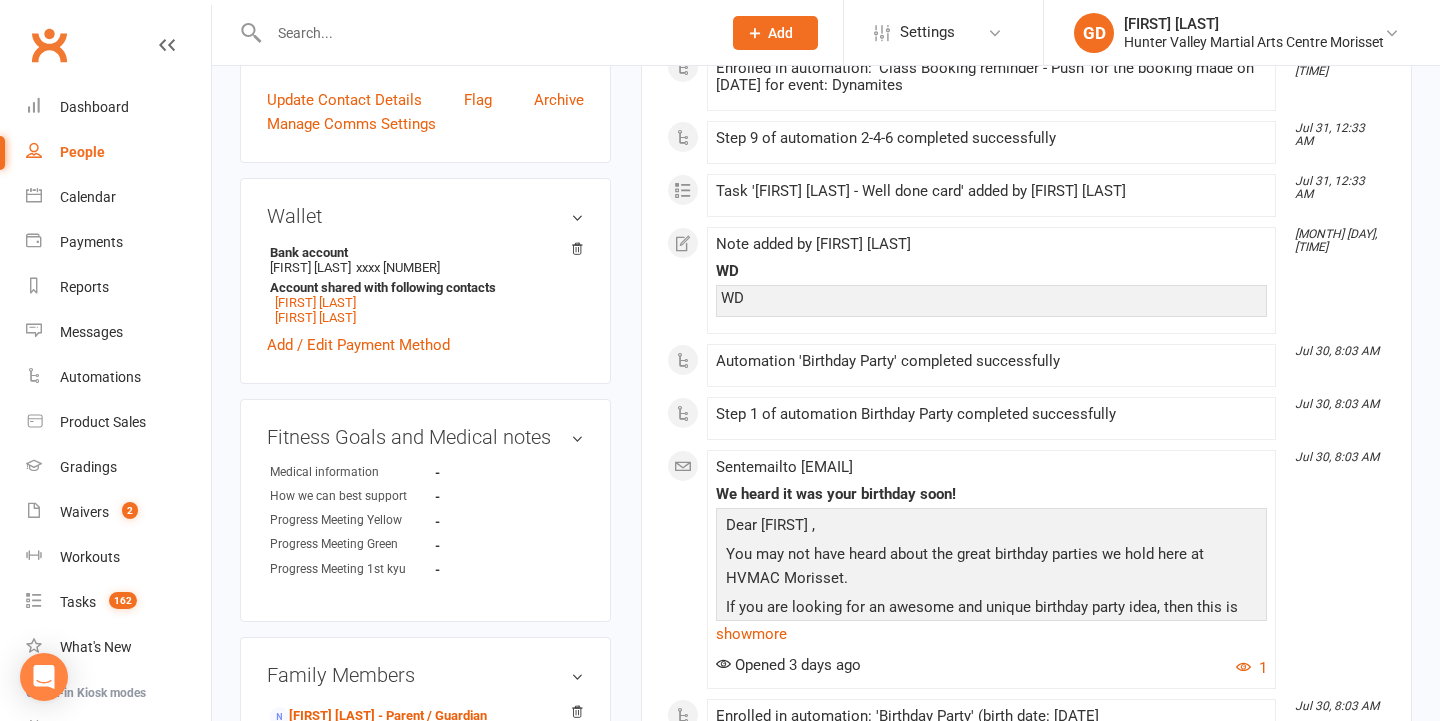 scroll, scrollTop: 899, scrollLeft: 0, axis: vertical 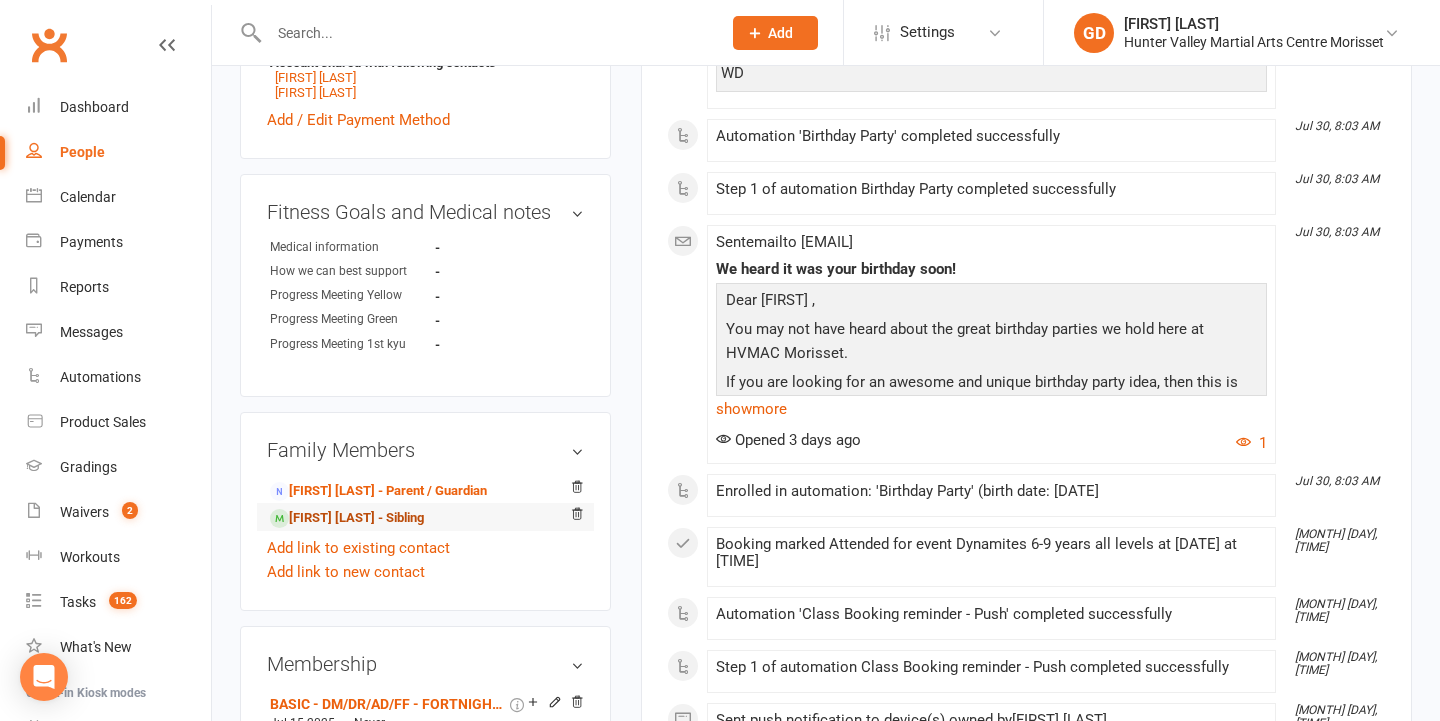 click on "[FIRST] [LAST] - Sibling" at bounding box center (347, 518) 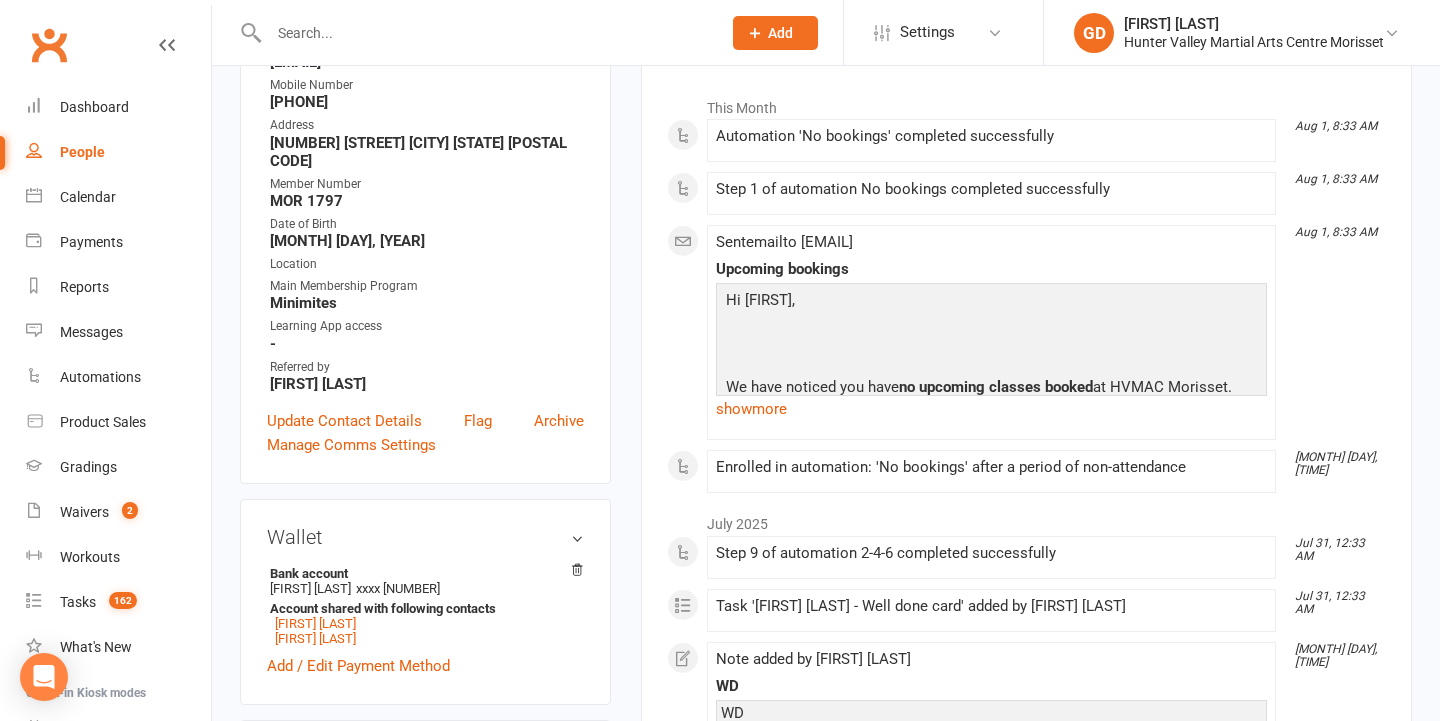 scroll, scrollTop: 337, scrollLeft: 0, axis: vertical 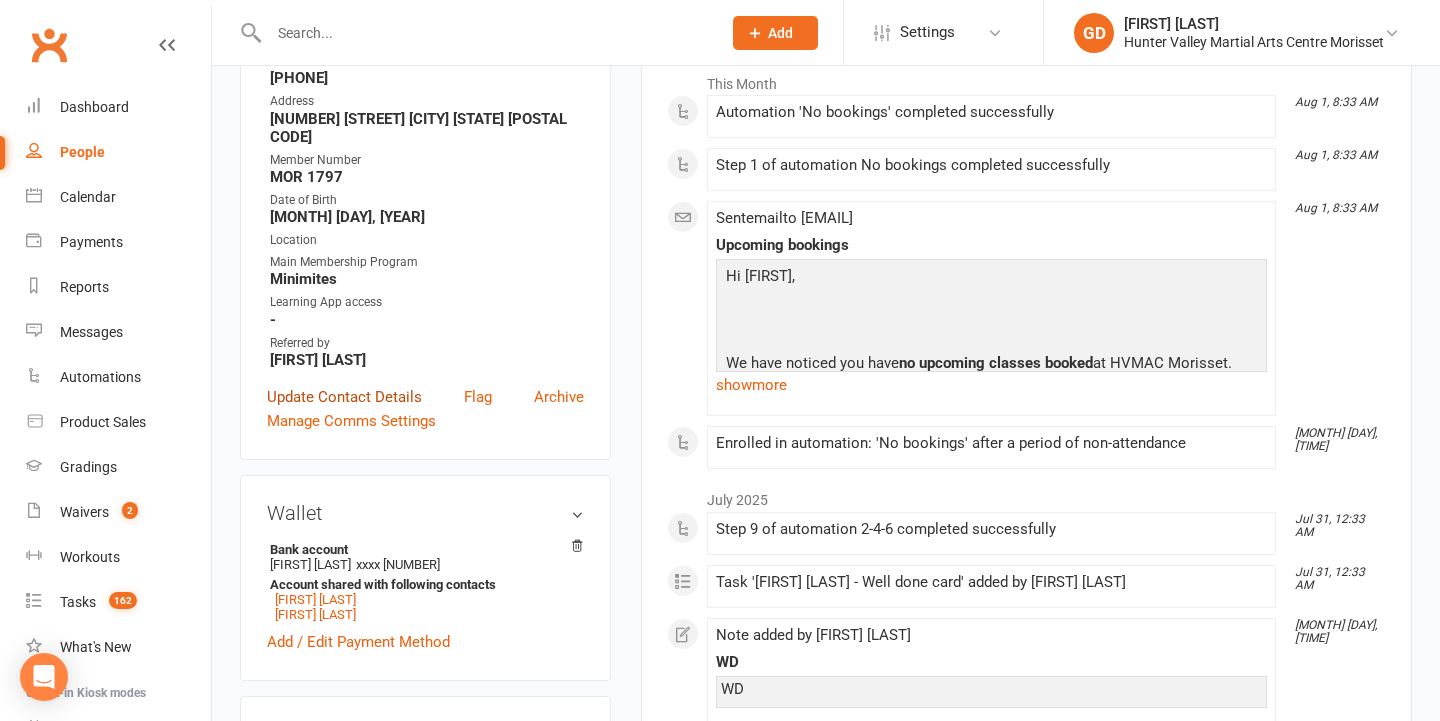 click on "Update Contact Details" at bounding box center (344, 397) 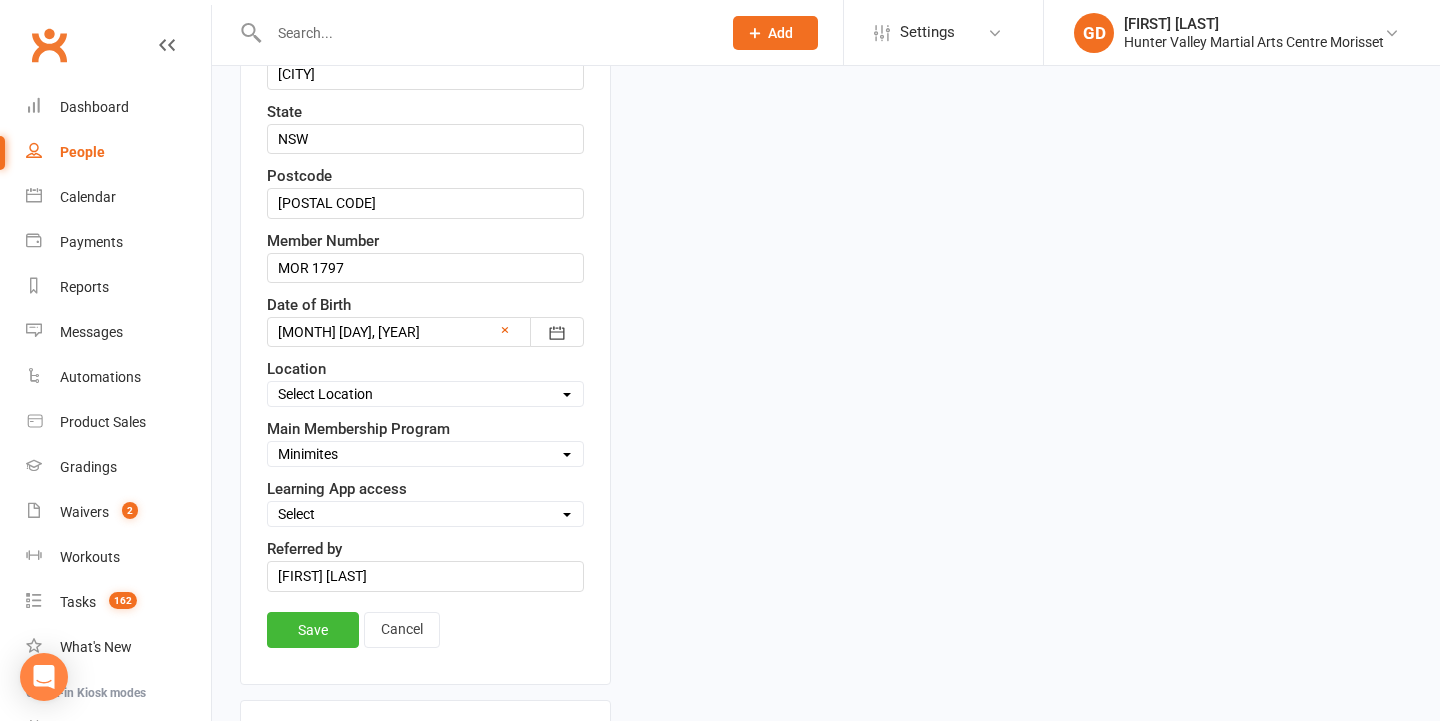 scroll, scrollTop: 788, scrollLeft: 0, axis: vertical 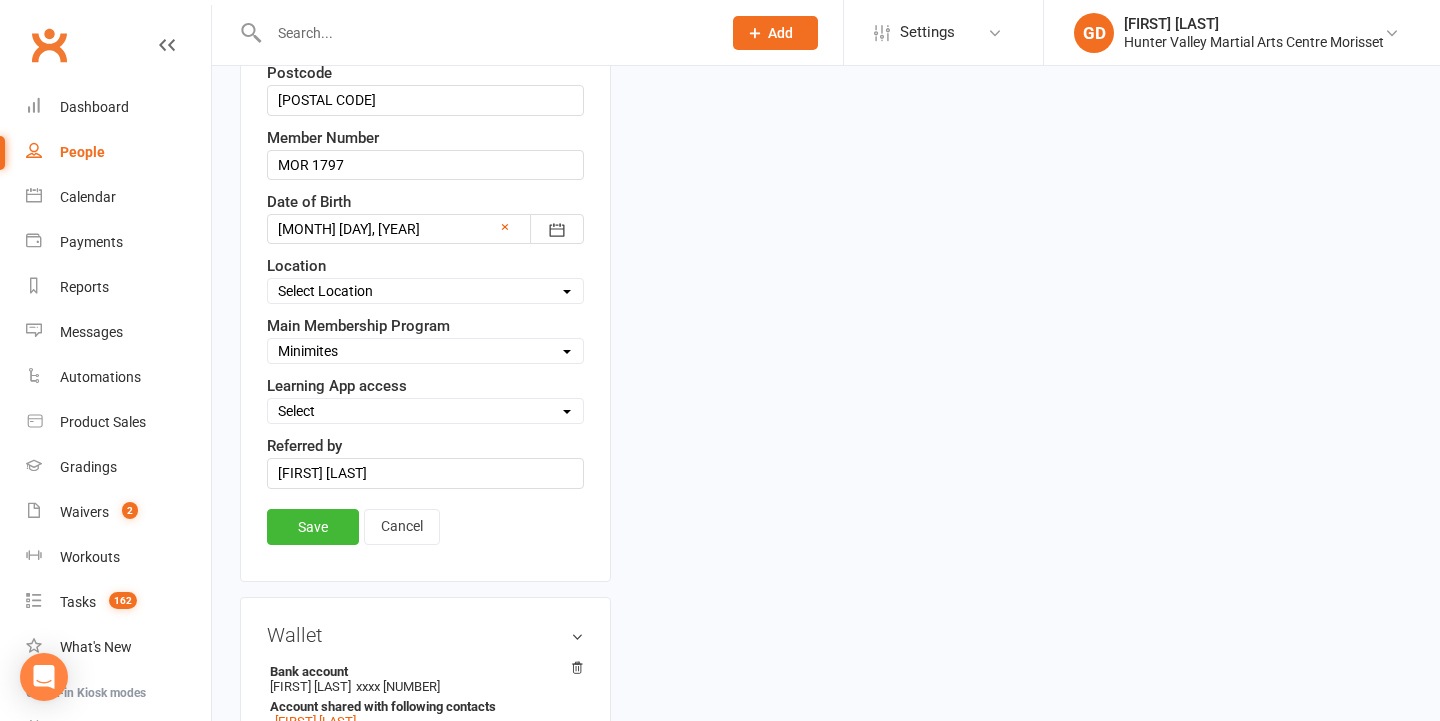 select on "Family" 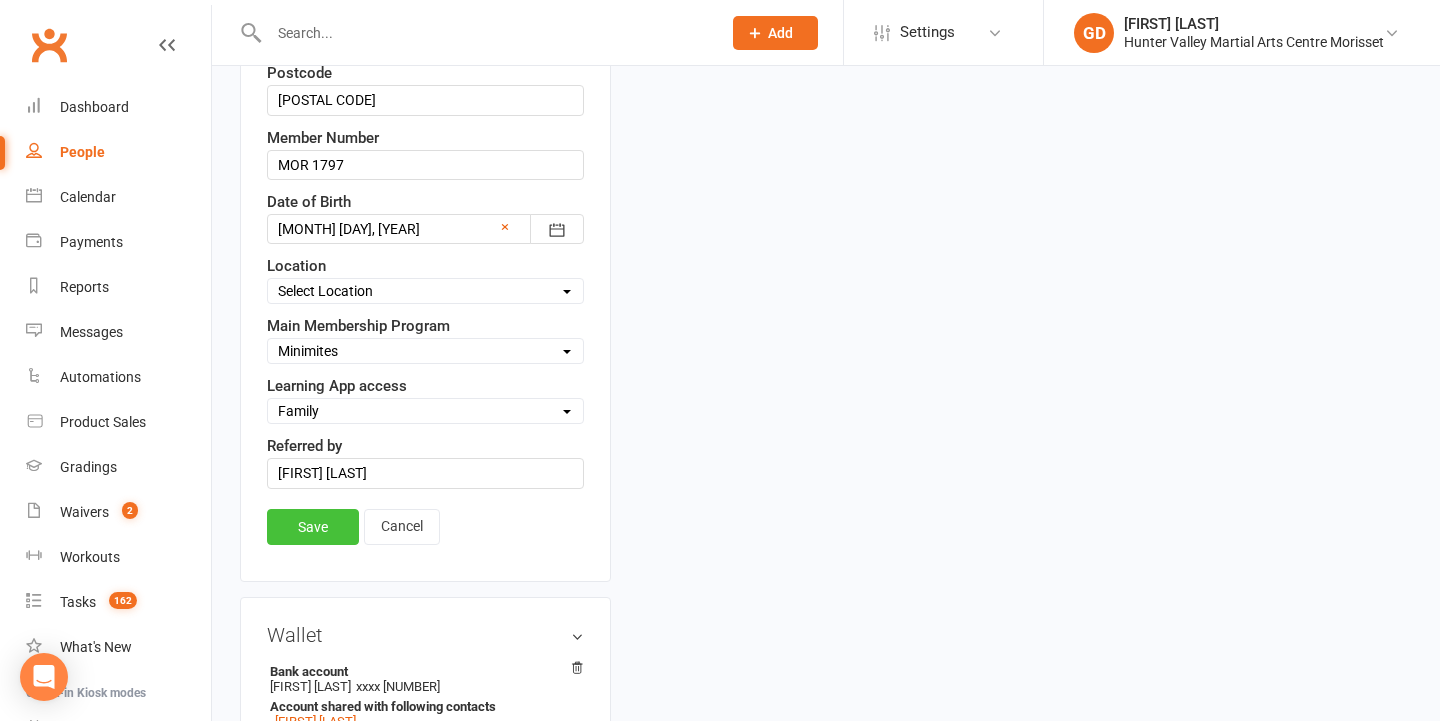 click on "Save" at bounding box center (313, 527) 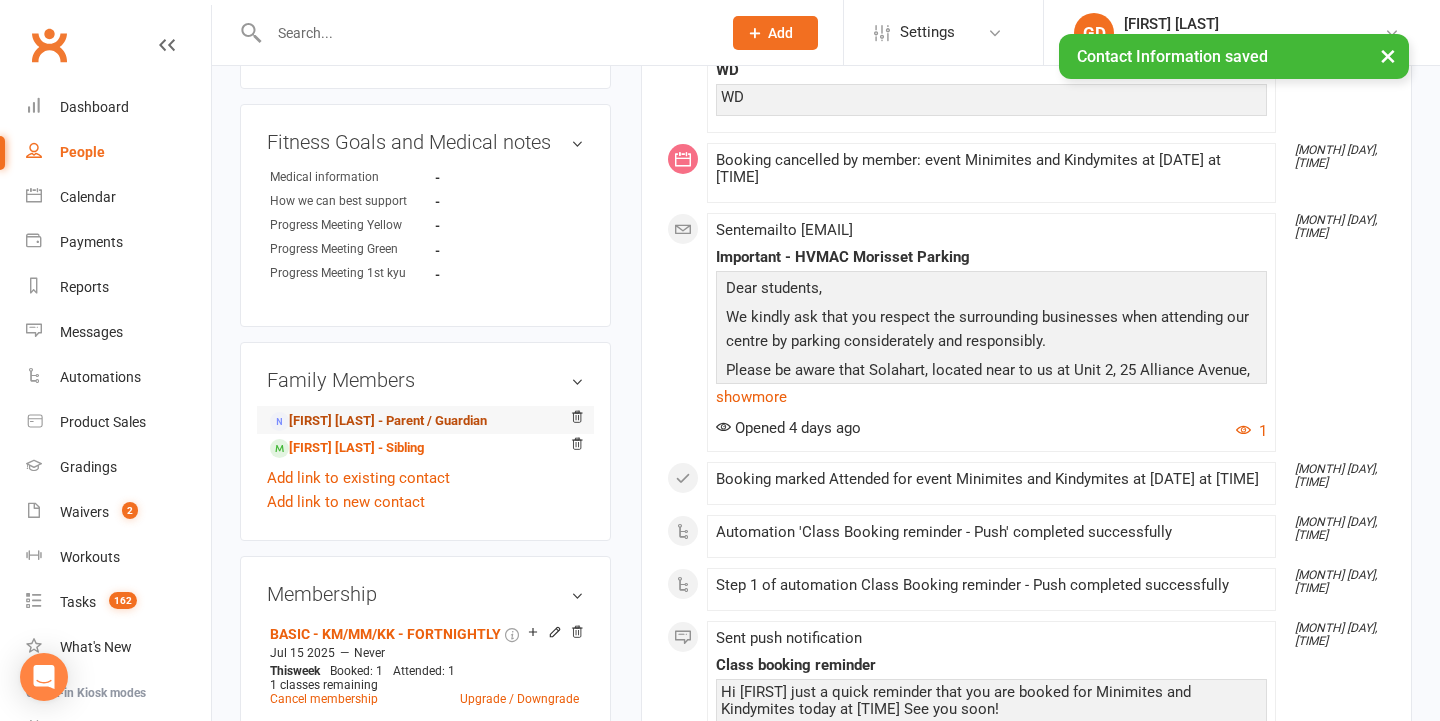 scroll, scrollTop: 933, scrollLeft: 0, axis: vertical 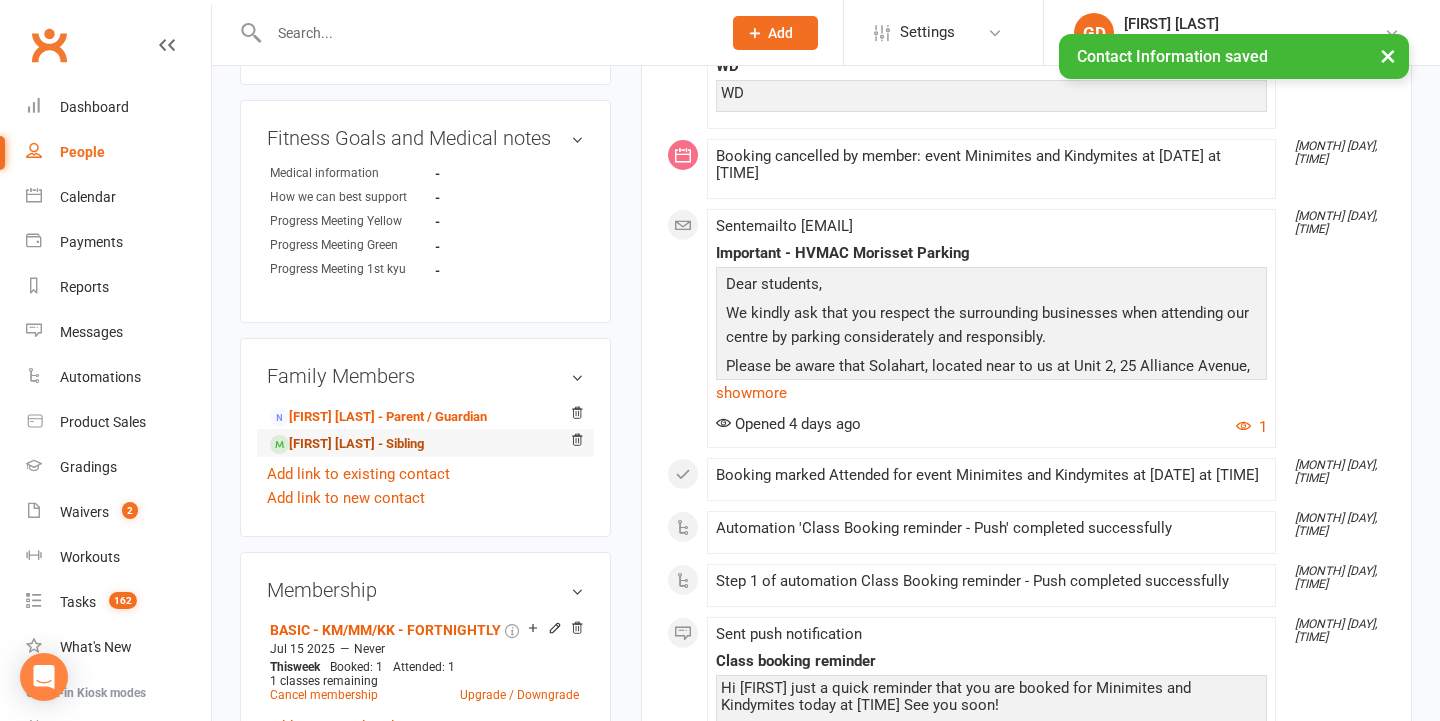 click on "[FIRST] [LAST] - Sibling" at bounding box center [347, 444] 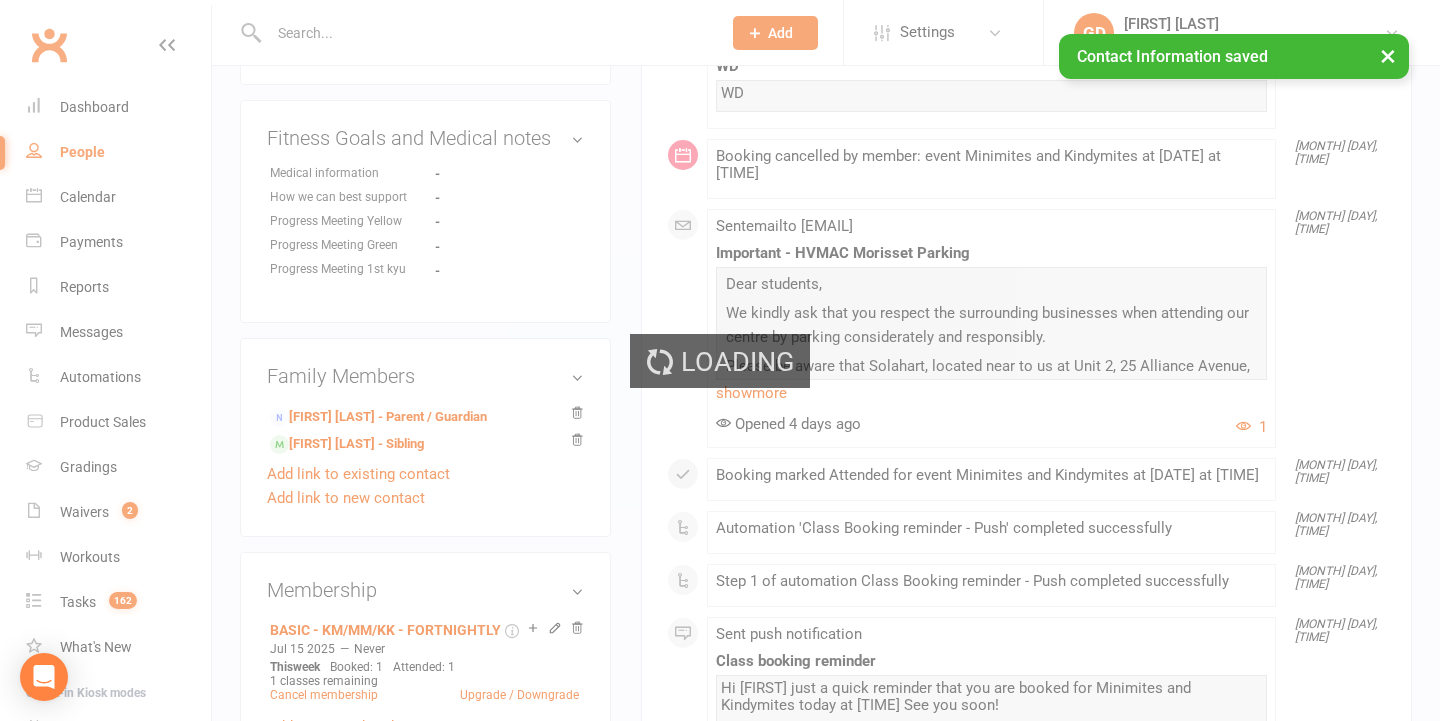 scroll, scrollTop: 0, scrollLeft: 0, axis: both 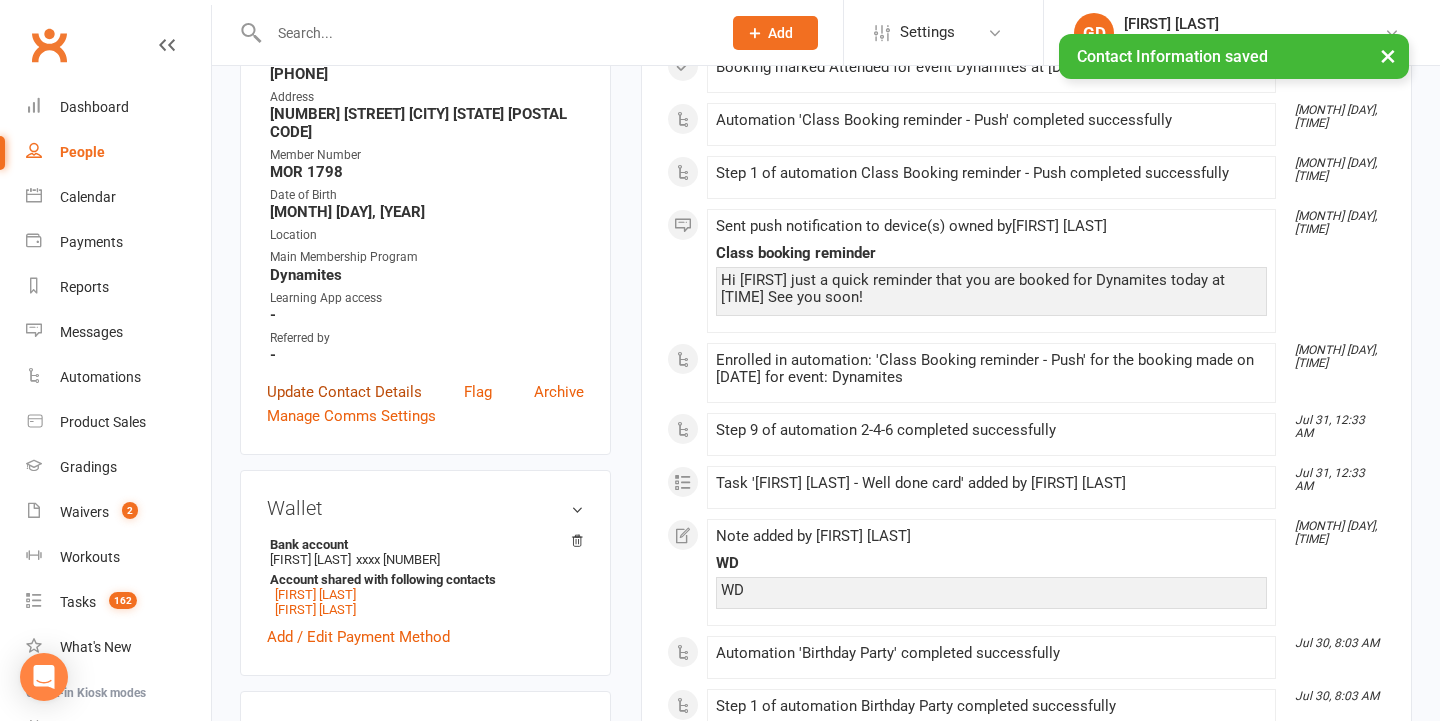 click on "Update Contact Details" at bounding box center (344, 392) 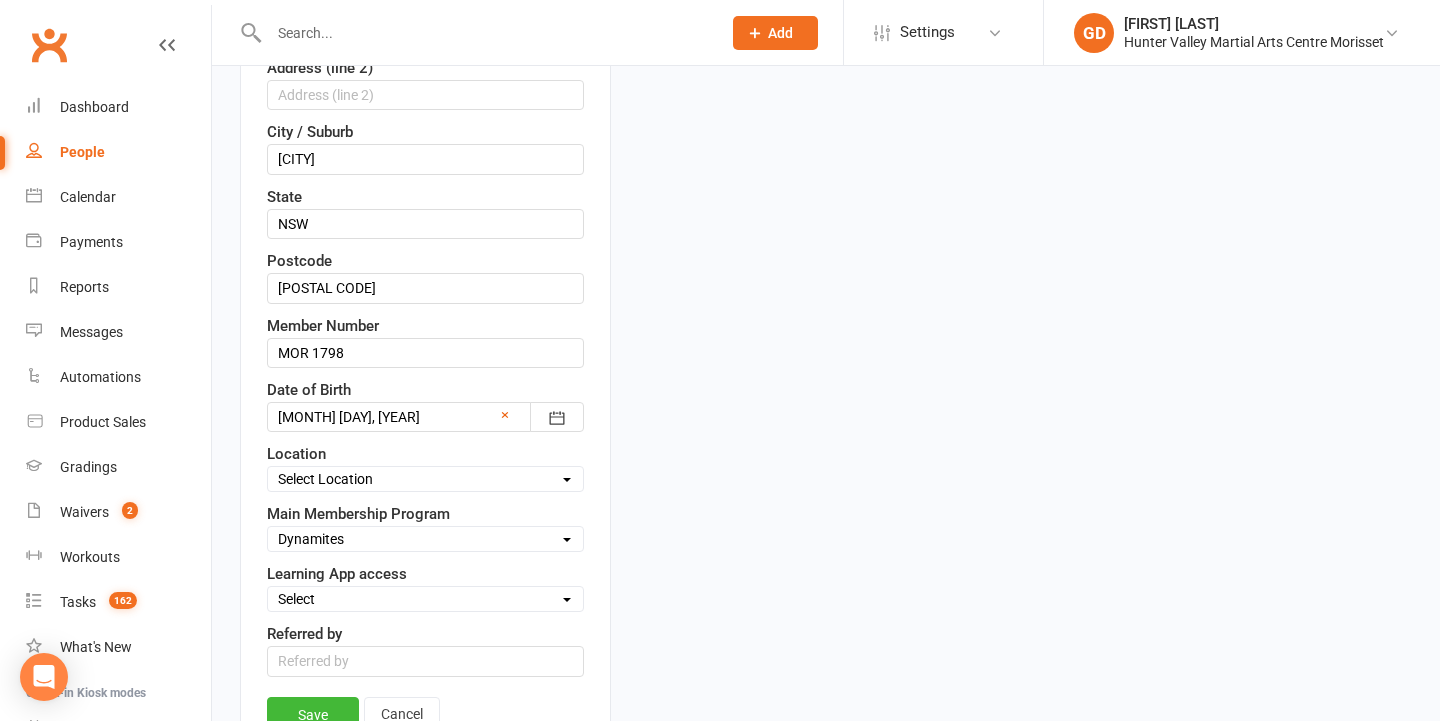 scroll, scrollTop: 601, scrollLeft: 0, axis: vertical 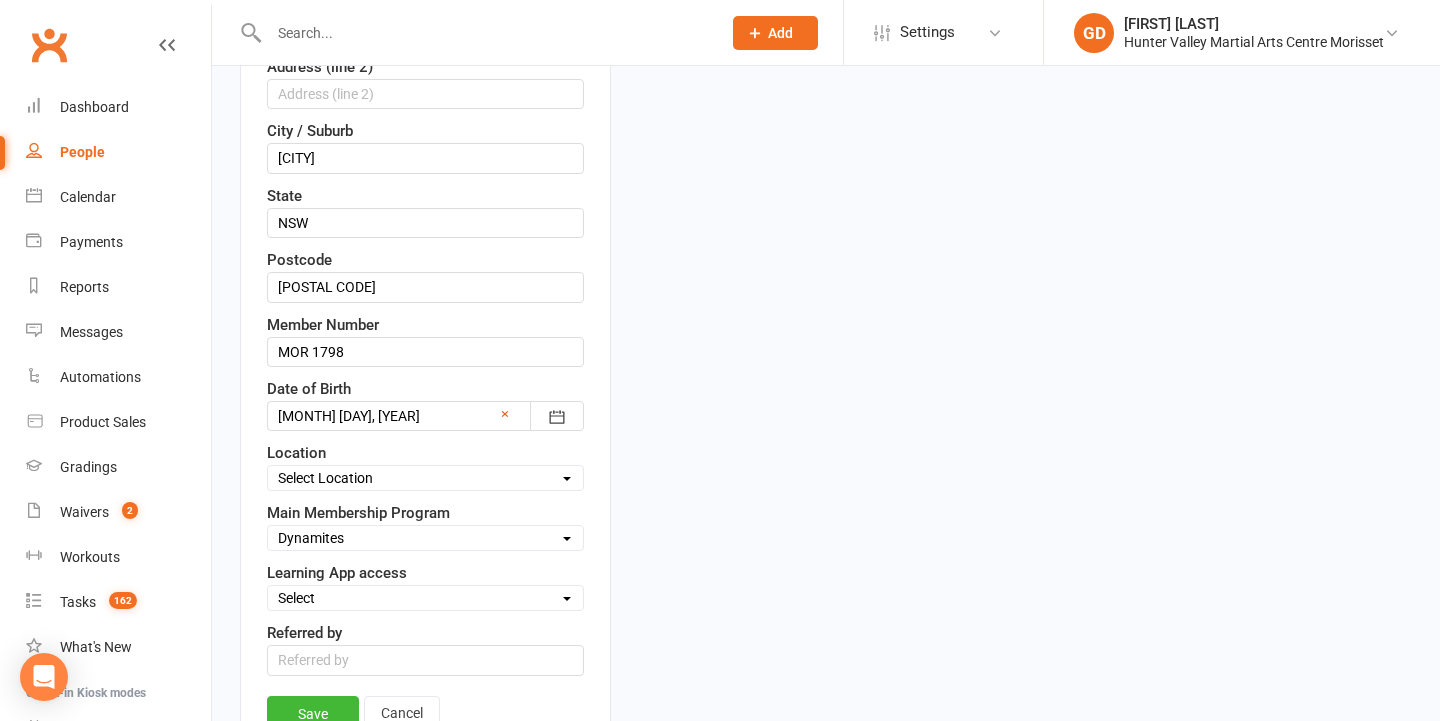 select on "Family" 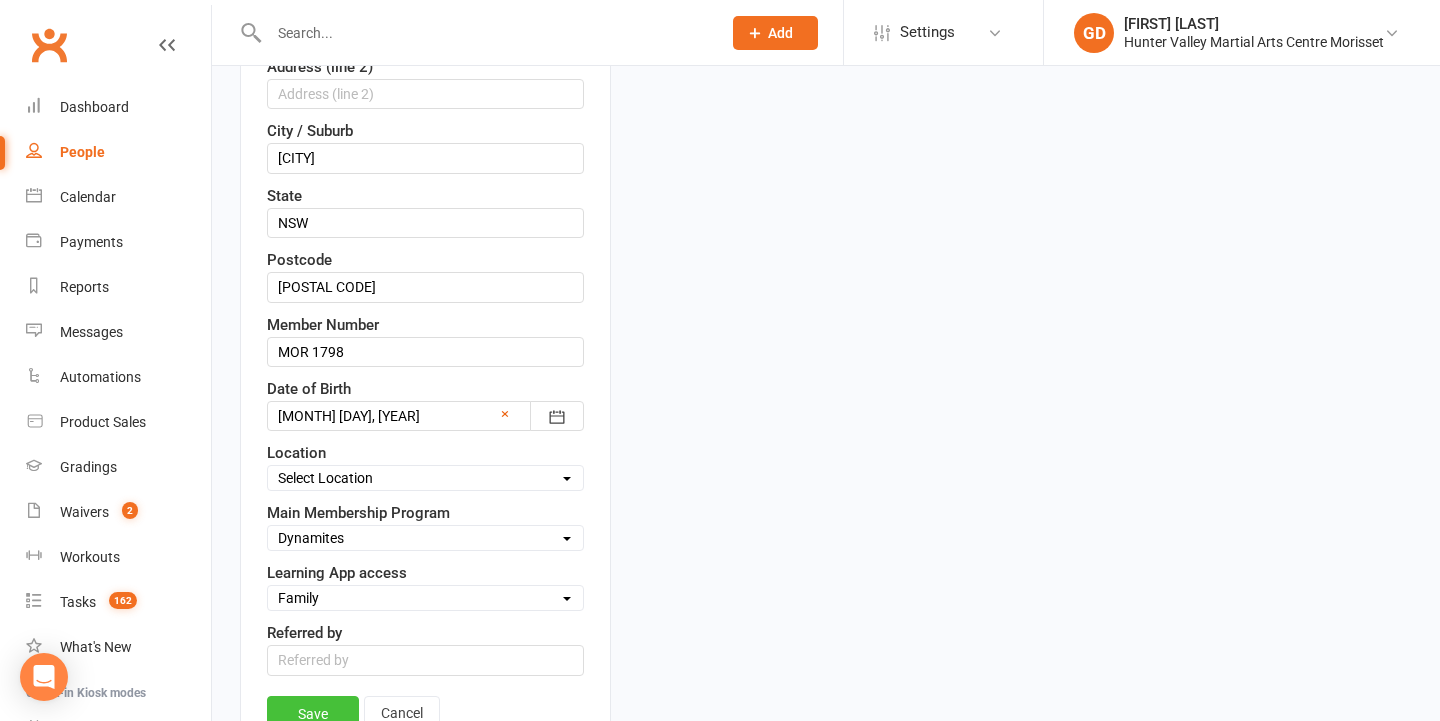 click on "Save" at bounding box center (313, 714) 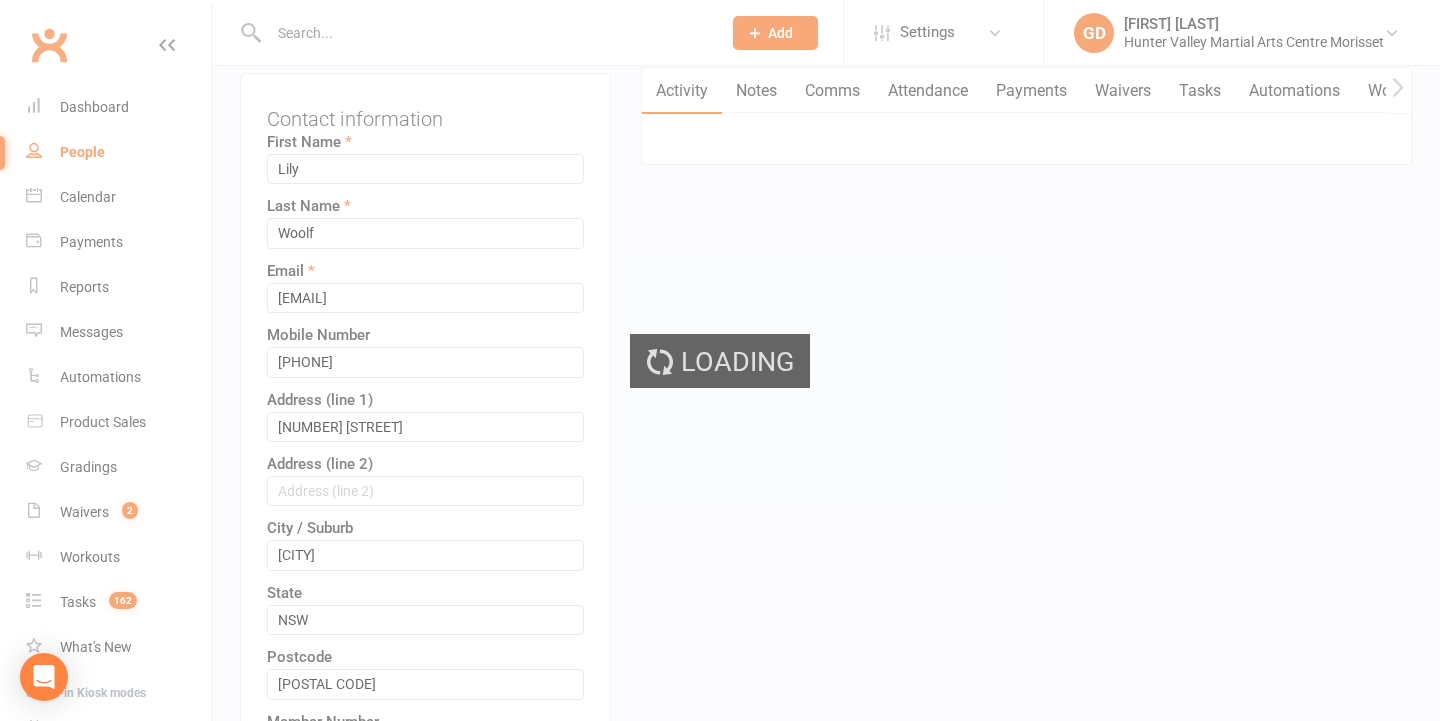 scroll, scrollTop: 0, scrollLeft: 0, axis: both 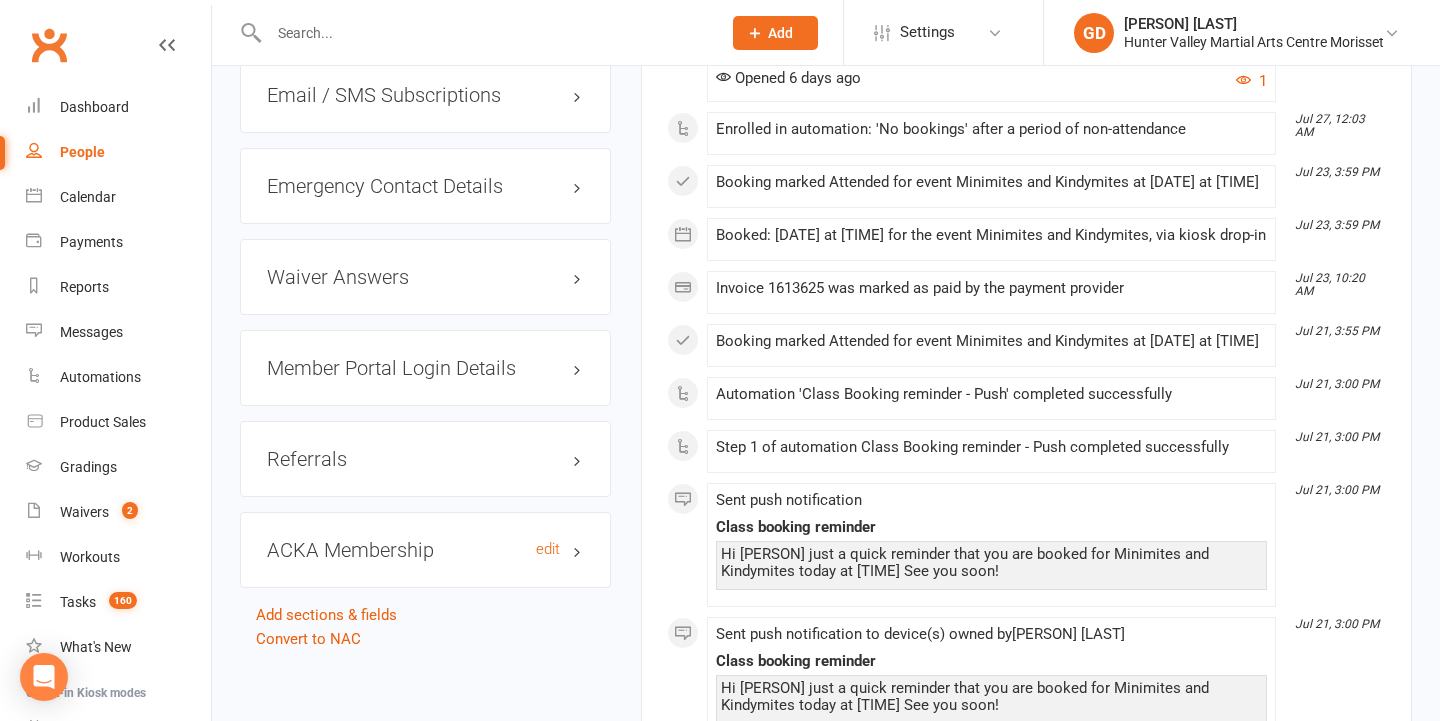 click on "ACKA Membership  edit" at bounding box center (425, 550) 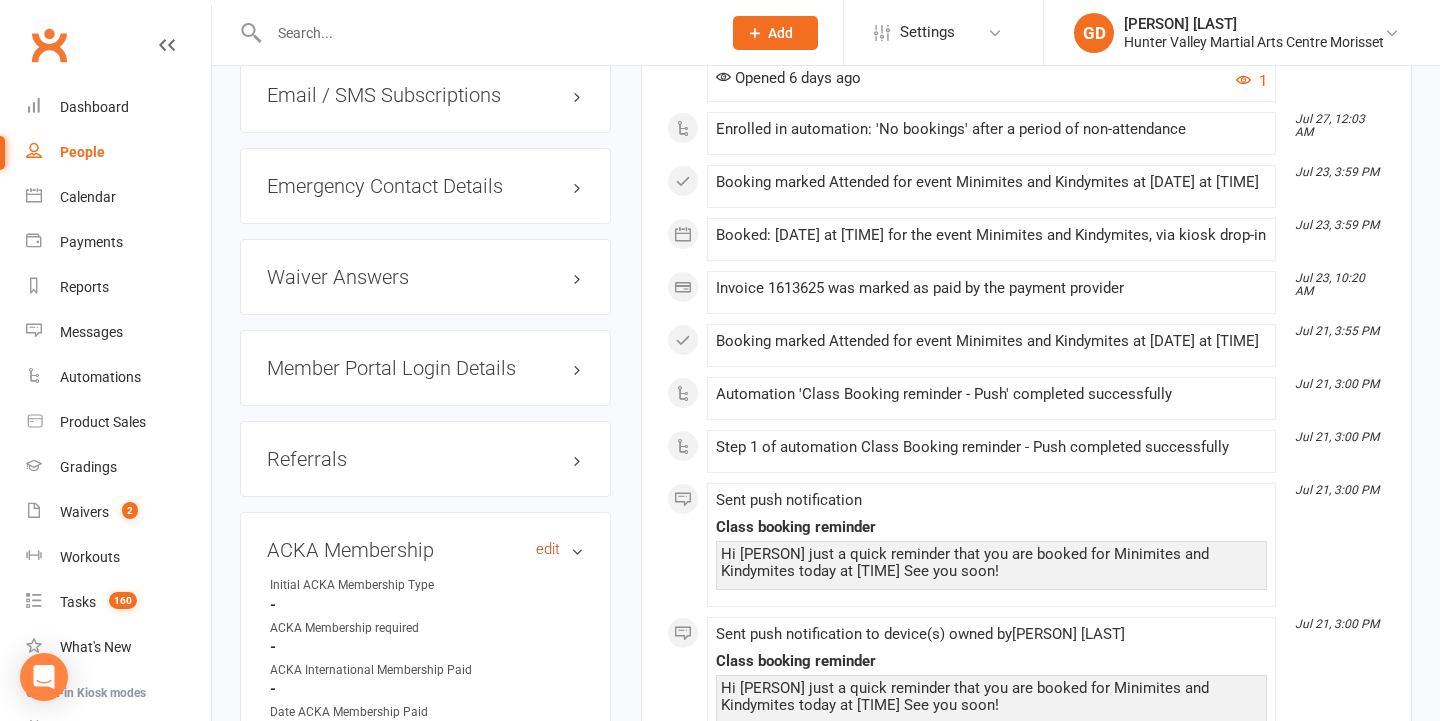 click on "edit" at bounding box center [548, 549] 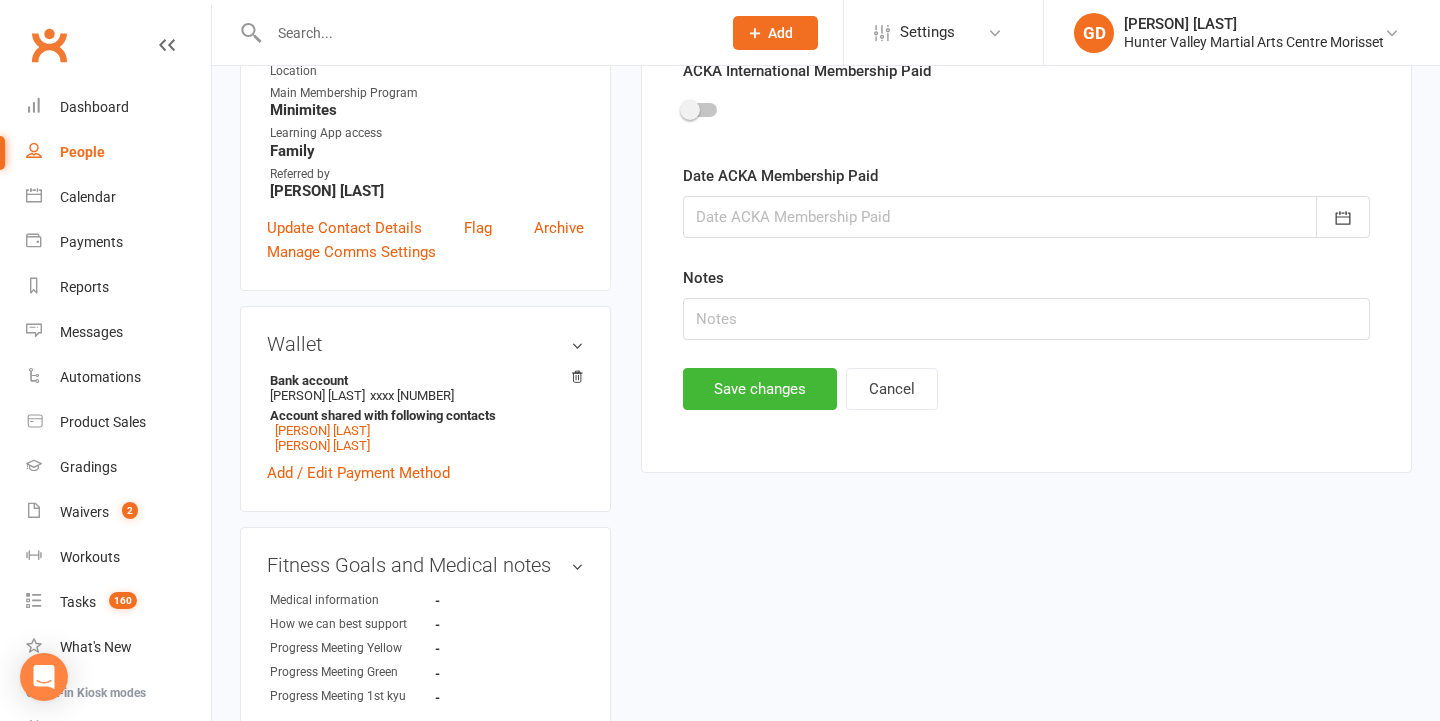 scroll, scrollTop: 170, scrollLeft: 0, axis: vertical 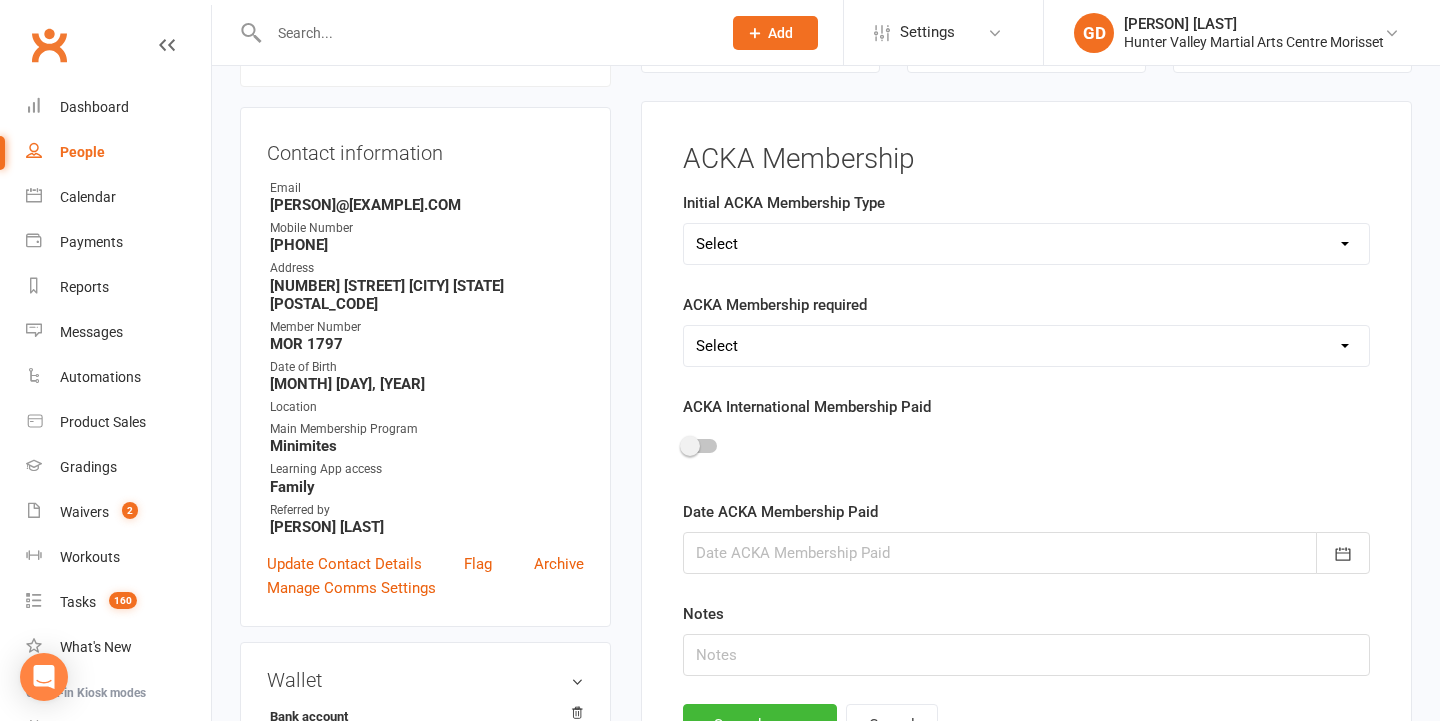 select on "Minimites" 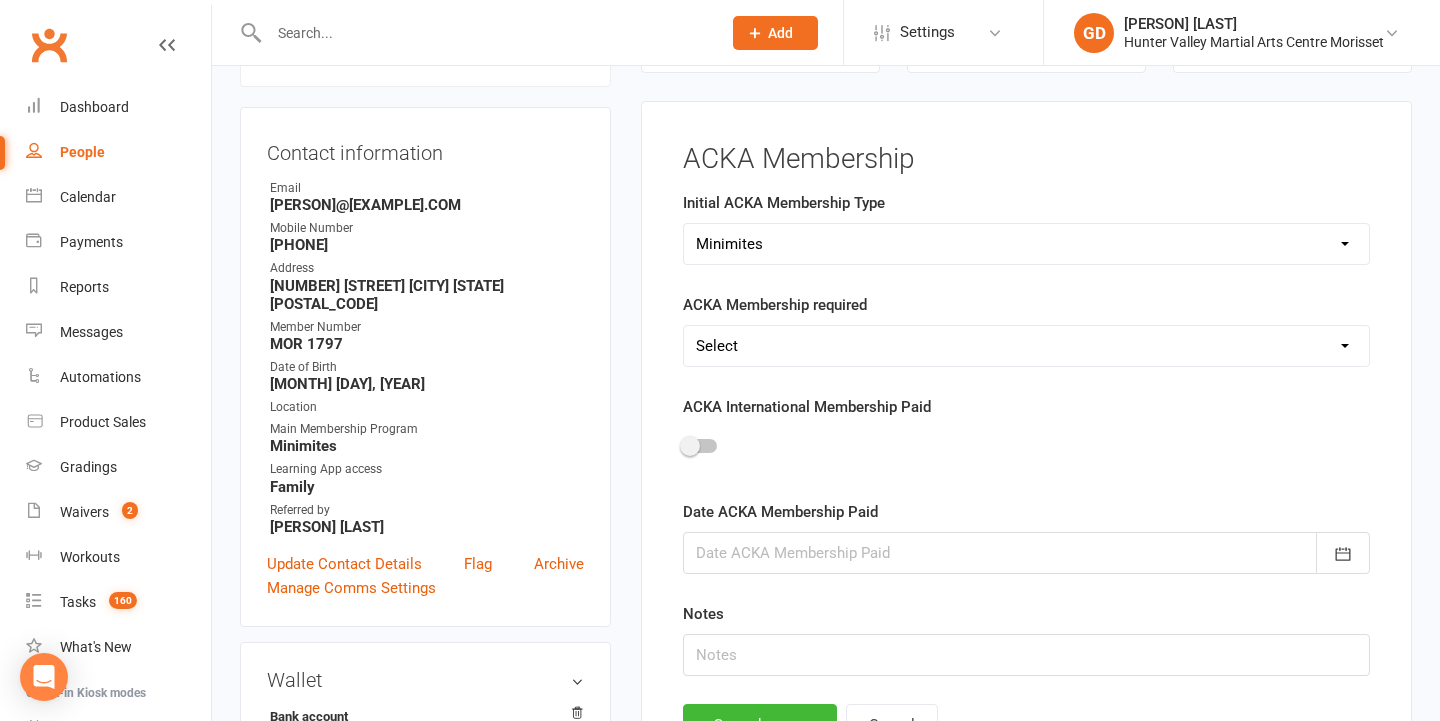 select on "No" 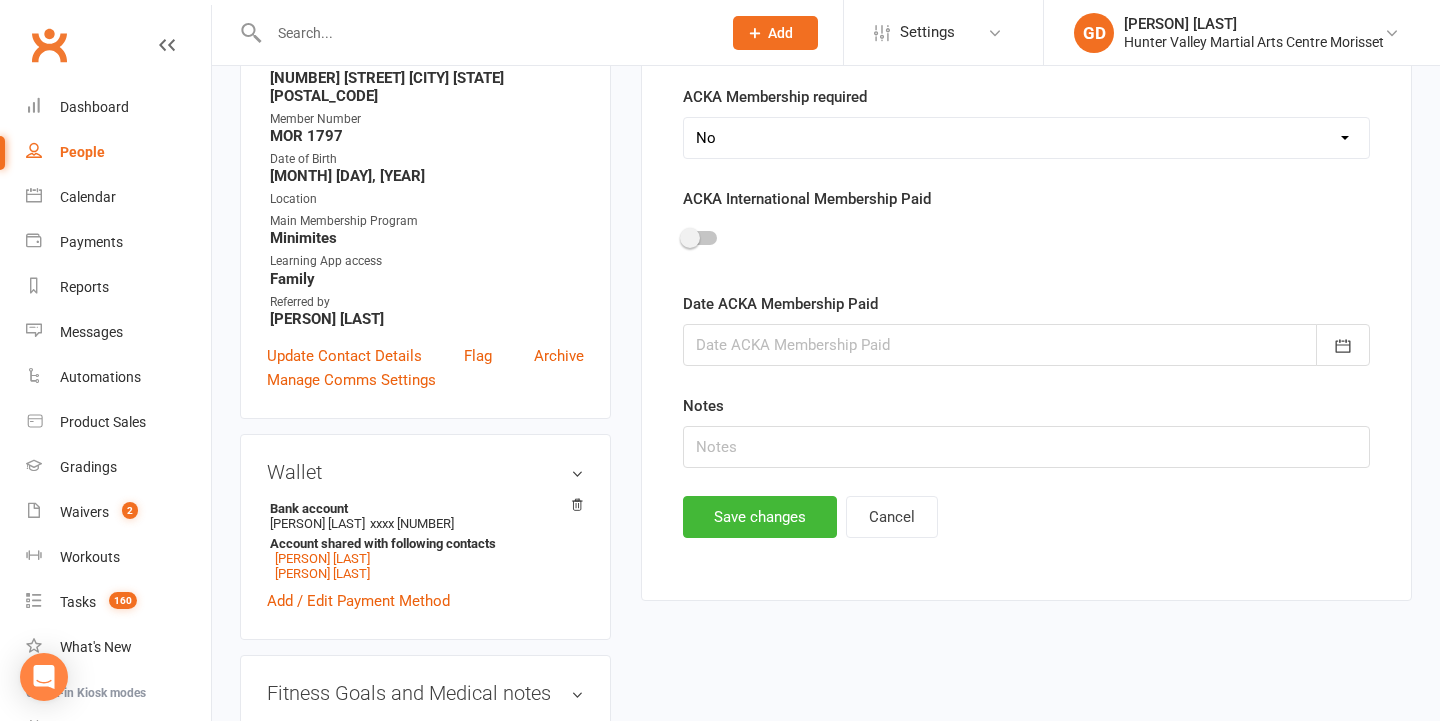 scroll, scrollTop: 410, scrollLeft: 0, axis: vertical 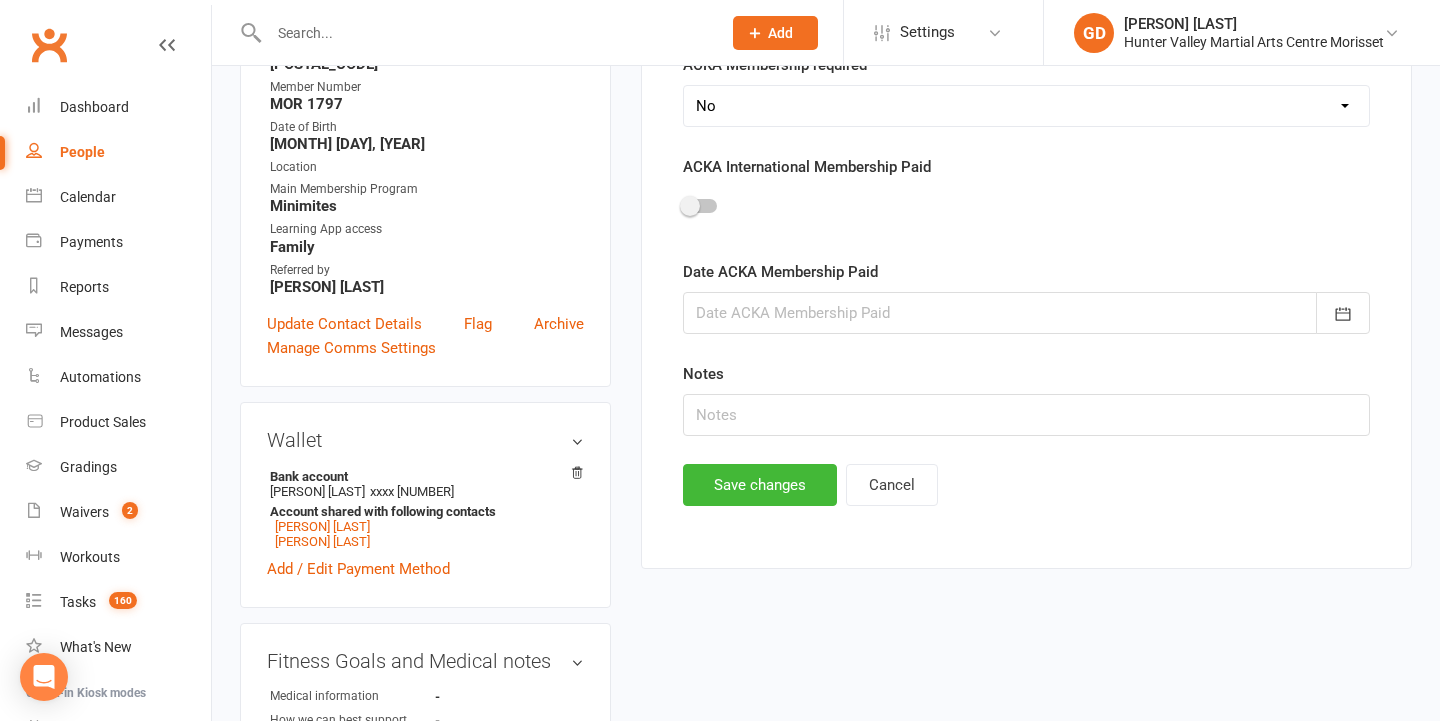 click on "Save changes" at bounding box center (760, 485) 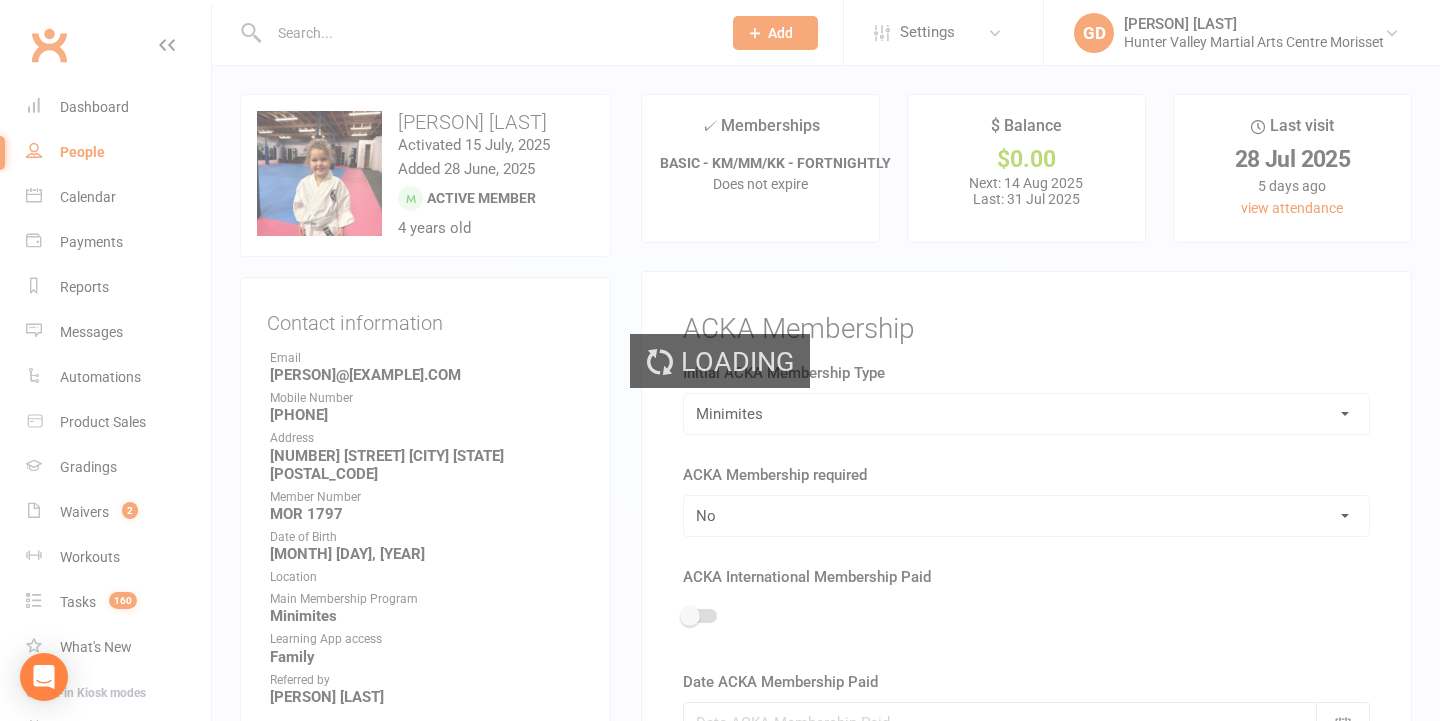 scroll, scrollTop: 0, scrollLeft: 0, axis: both 